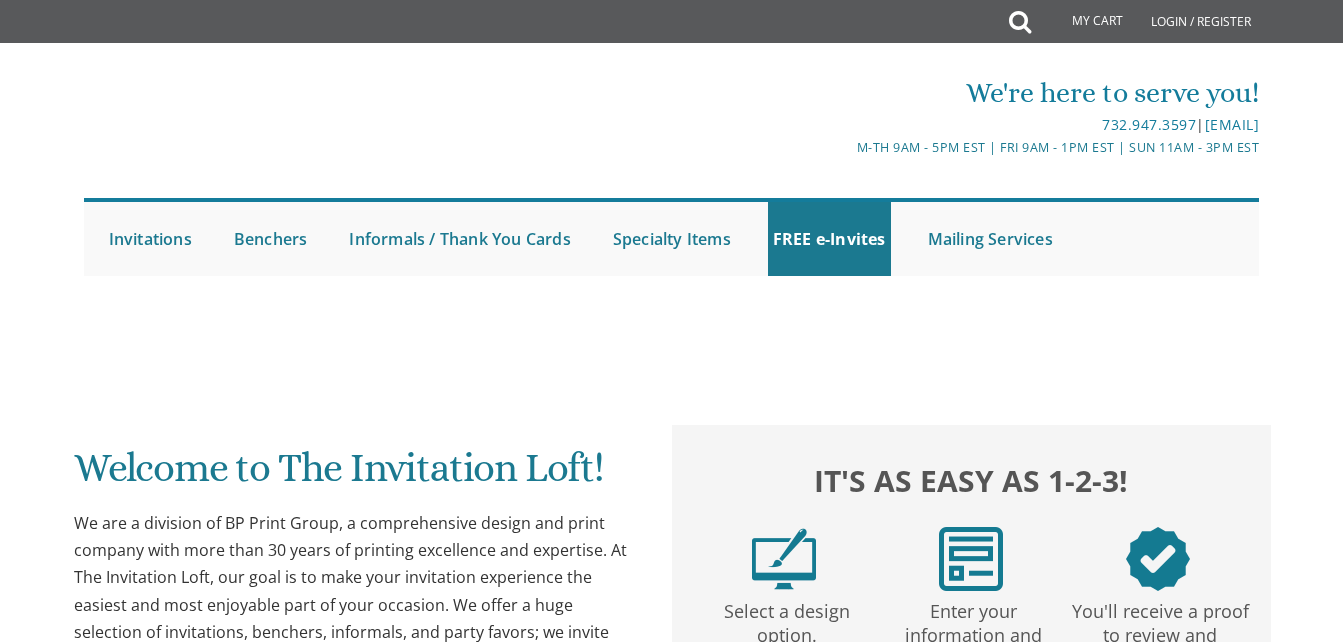 scroll, scrollTop: 0, scrollLeft: 0, axis: both 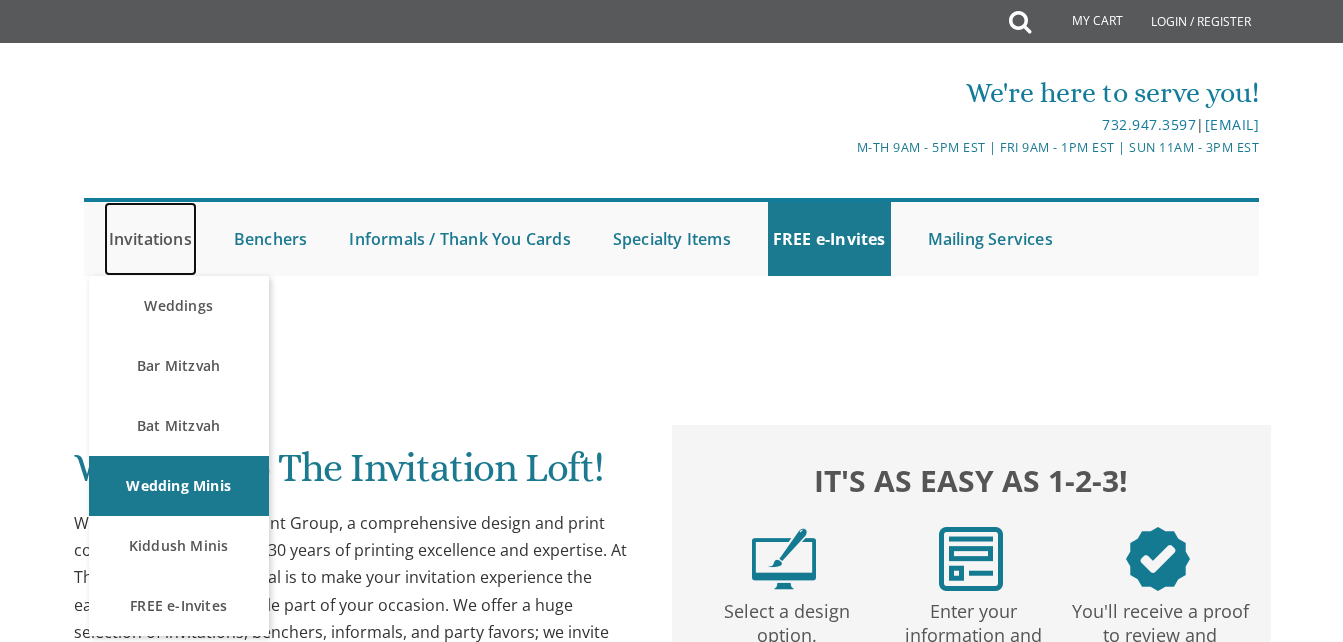 click on "Invitations" at bounding box center (150, 239) 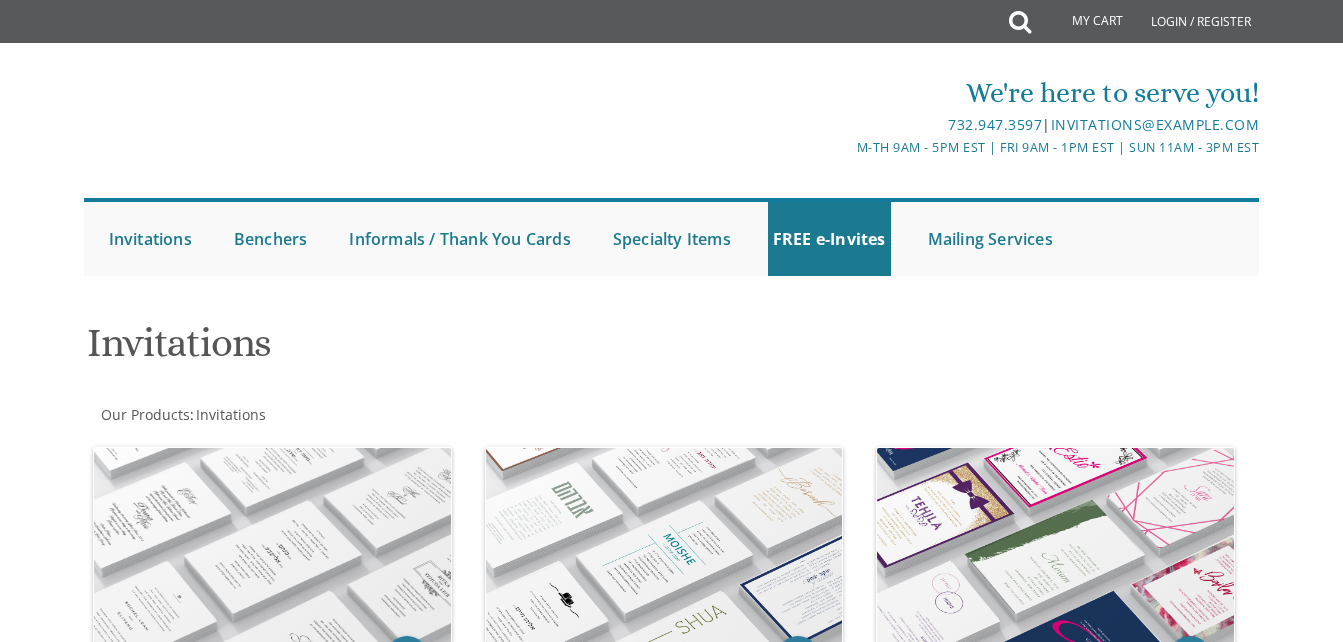 scroll, scrollTop: 0, scrollLeft: 0, axis: both 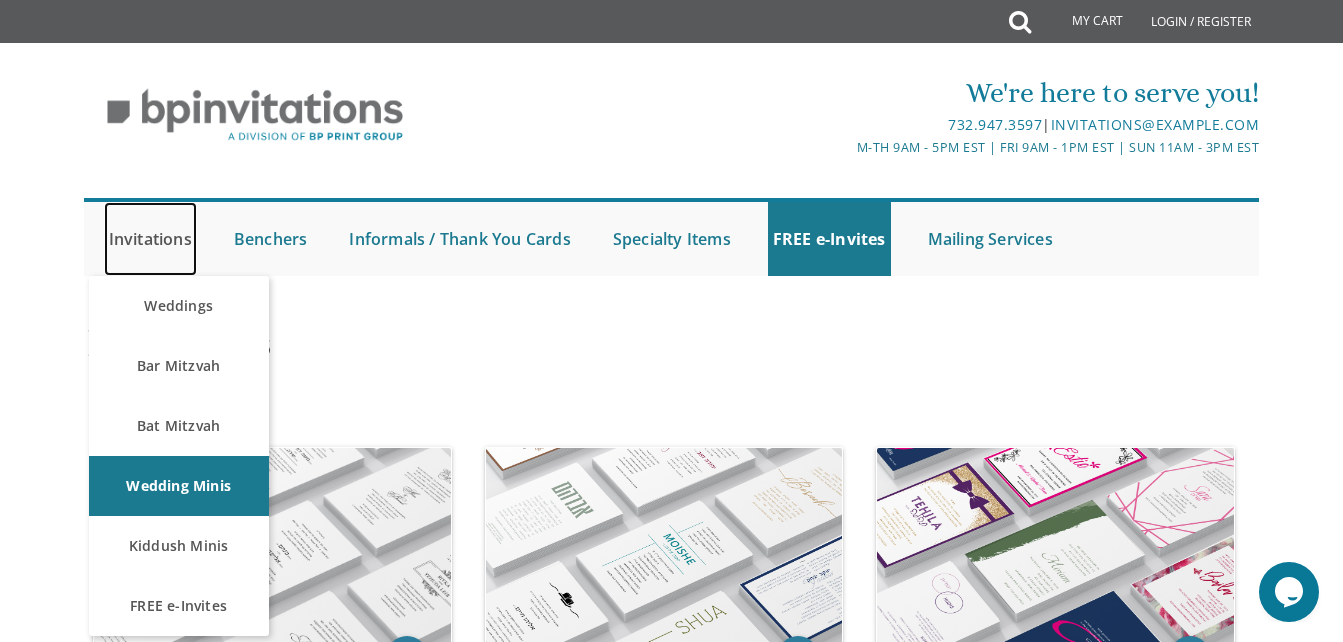 click on "Invitations" at bounding box center [150, 239] 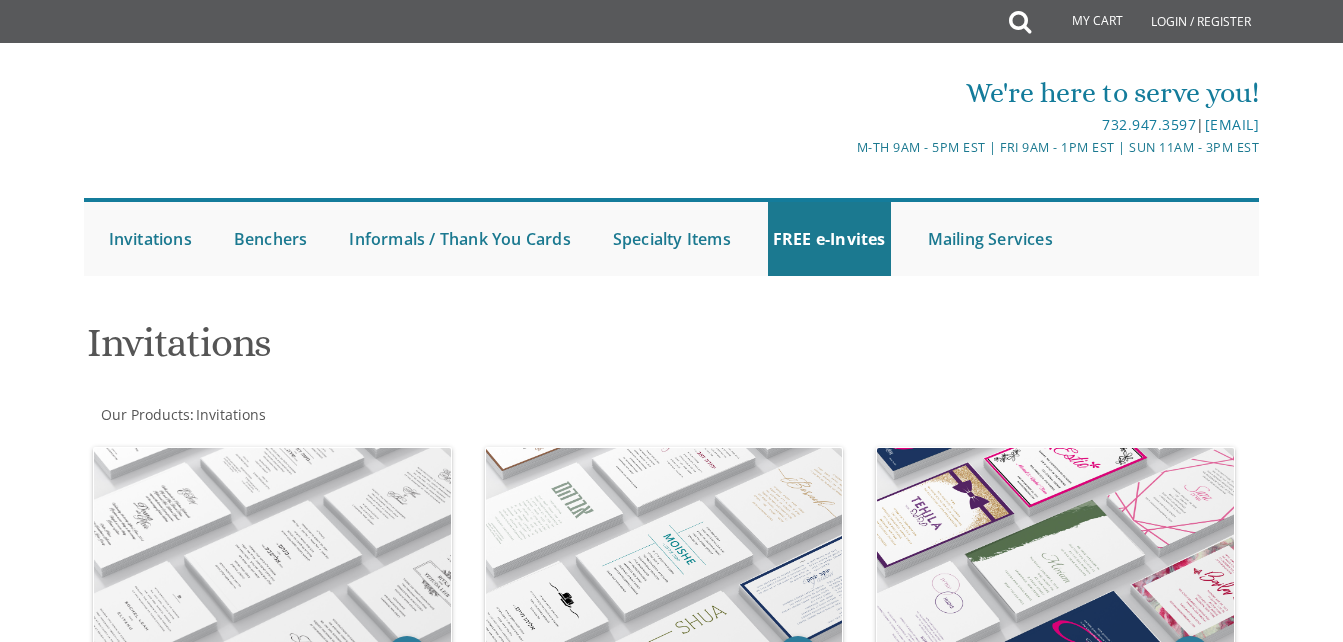 scroll, scrollTop: 0, scrollLeft: 0, axis: both 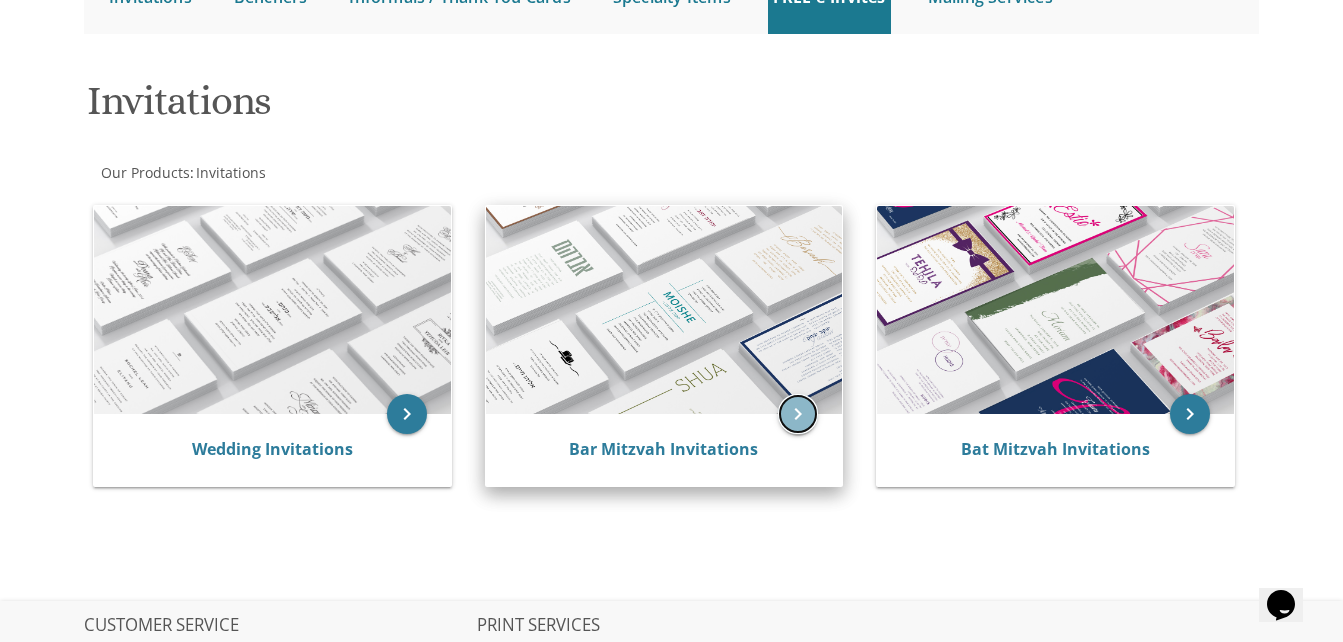 click on "keyboard_arrow_right" at bounding box center (798, 414) 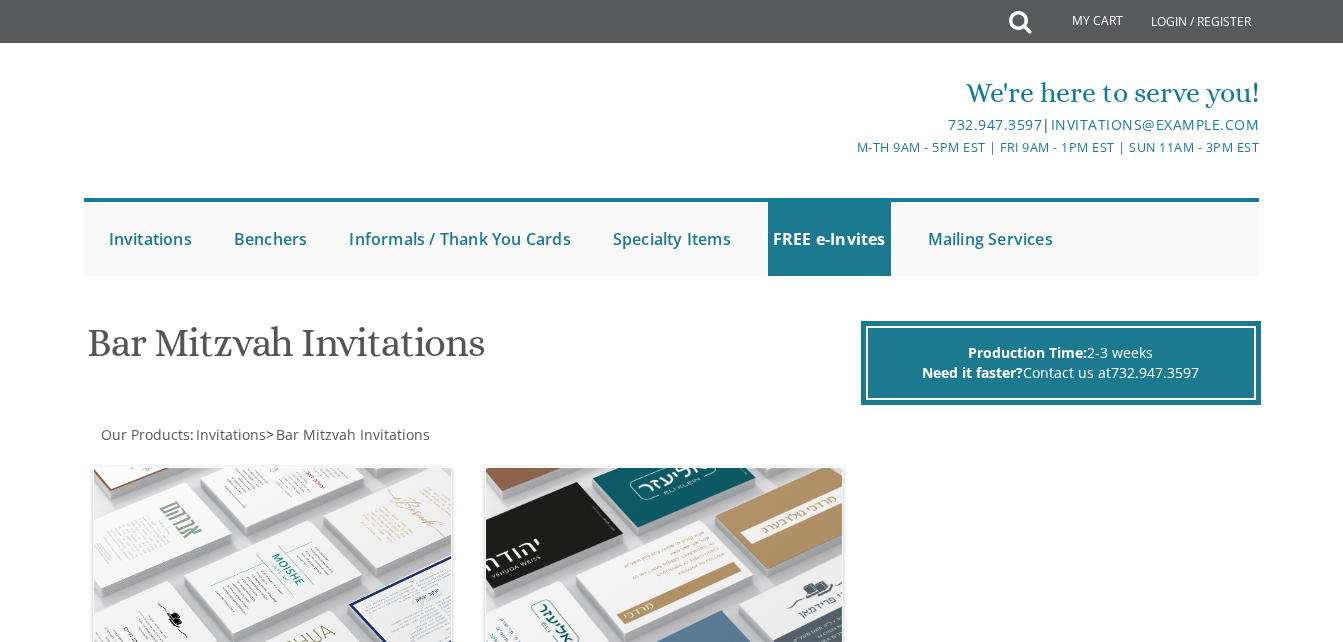 scroll, scrollTop: 0, scrollLeft: 0, axis: both 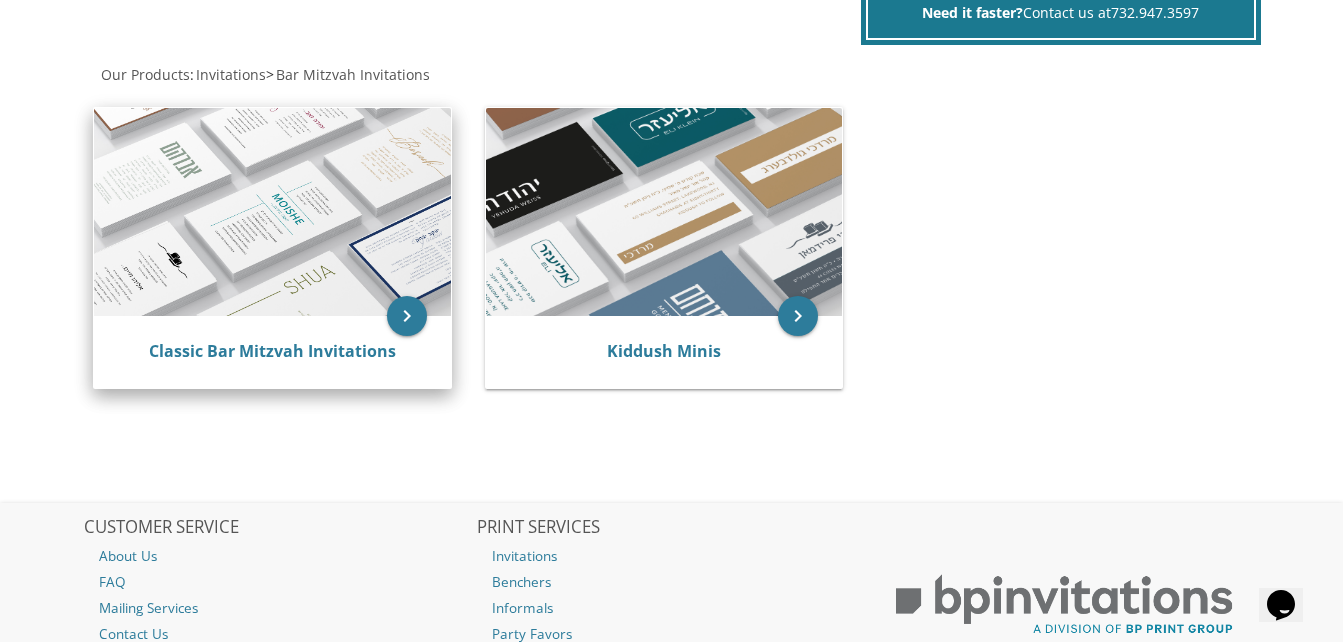 click on "Classic Bar Mitzvah Invitations" at bounding box center (272, 352) 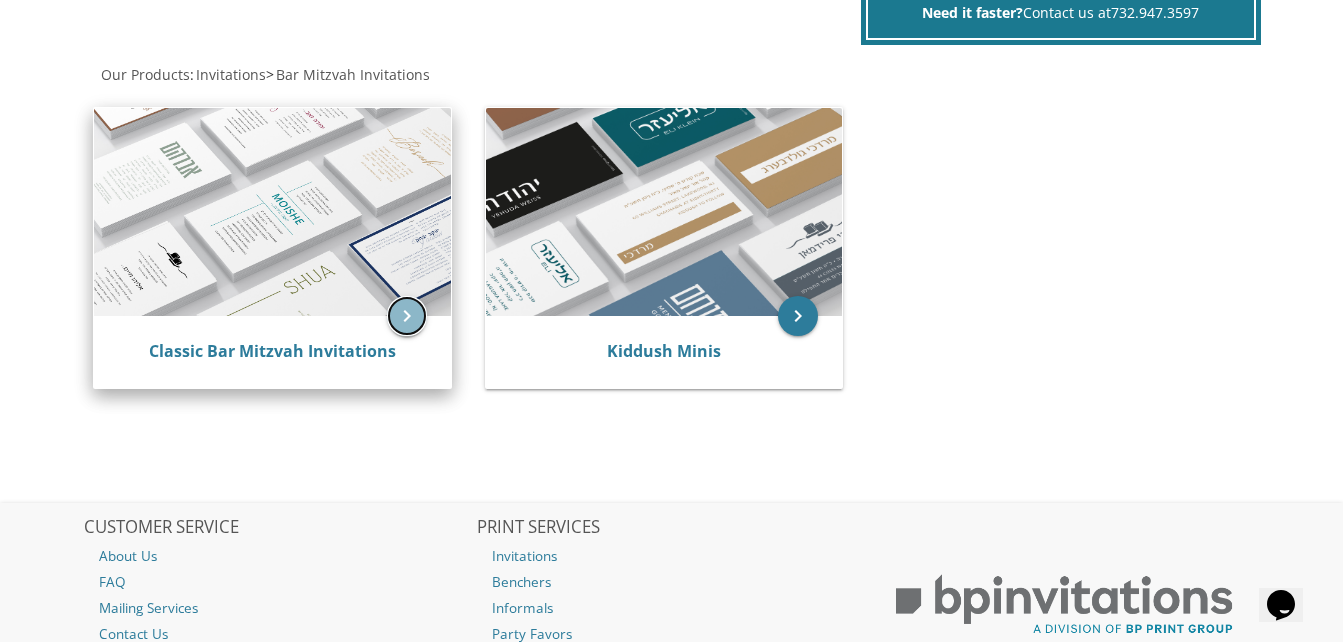 click on "keyboard_arrow_right" at bounding box center [407, 316] 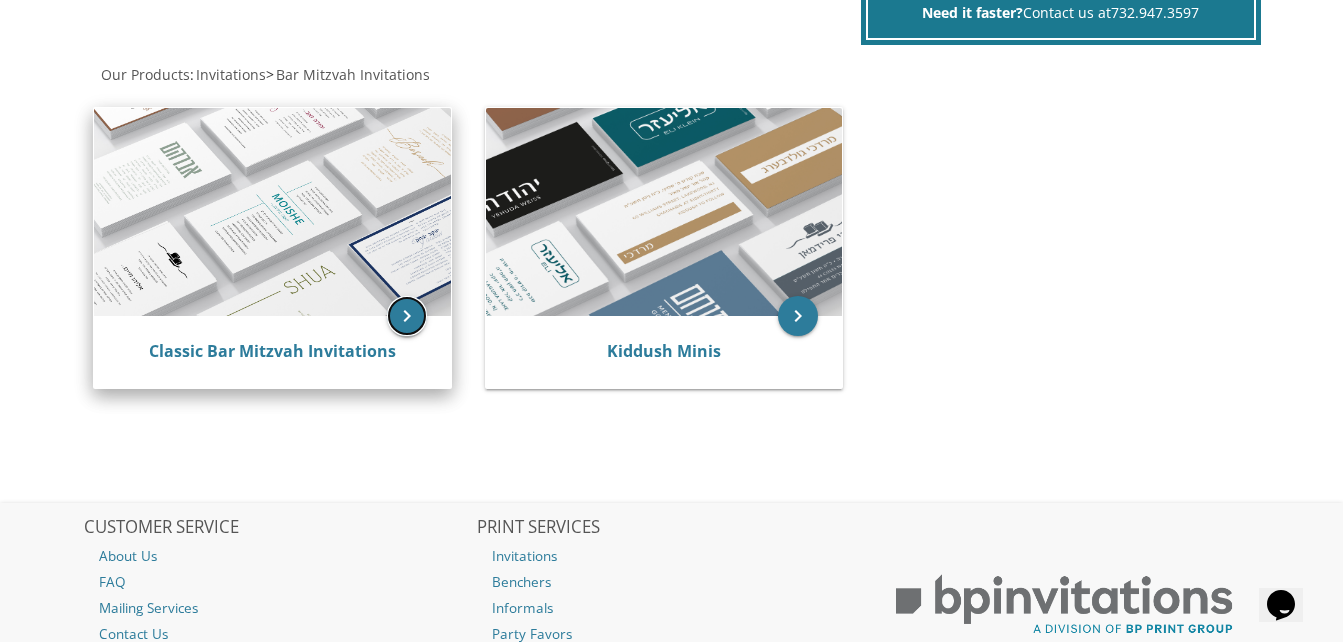click on "keyboard_arrow_right" at bounding box center [407, 316] 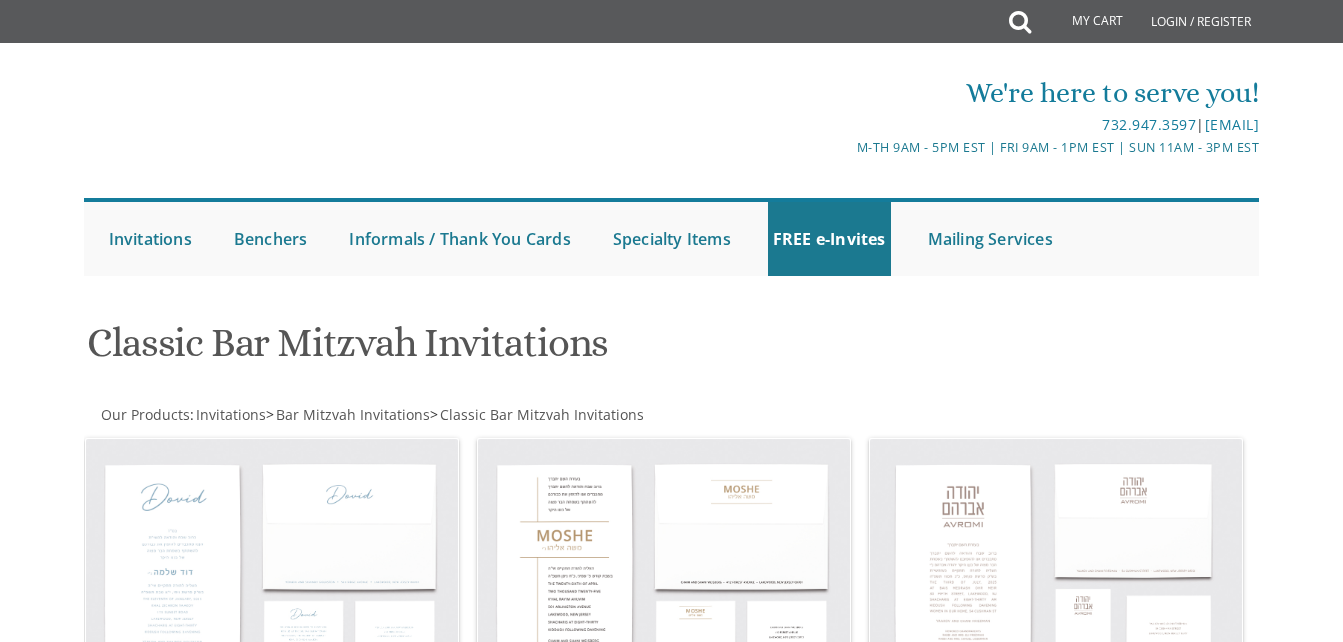 scroll, scrollTop: 0, scrollLeft: 0, axis: both 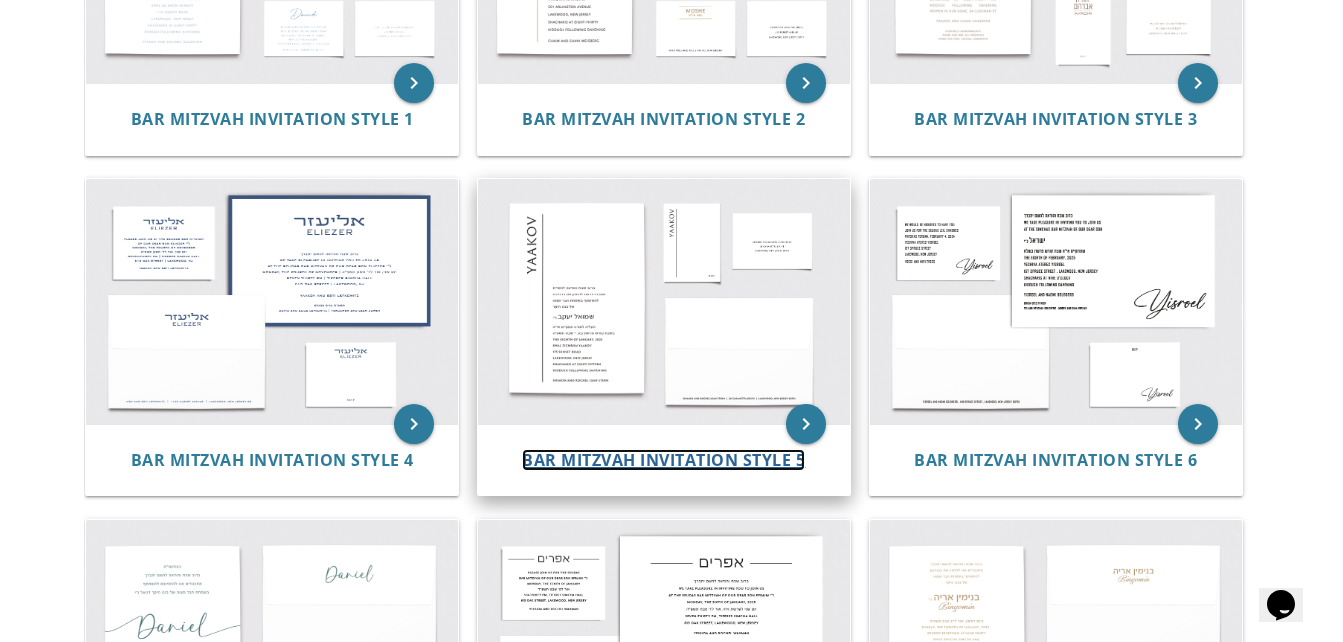 click on "Bar Mitzvah Invitation Style 5" at bounding box center (663, 460) 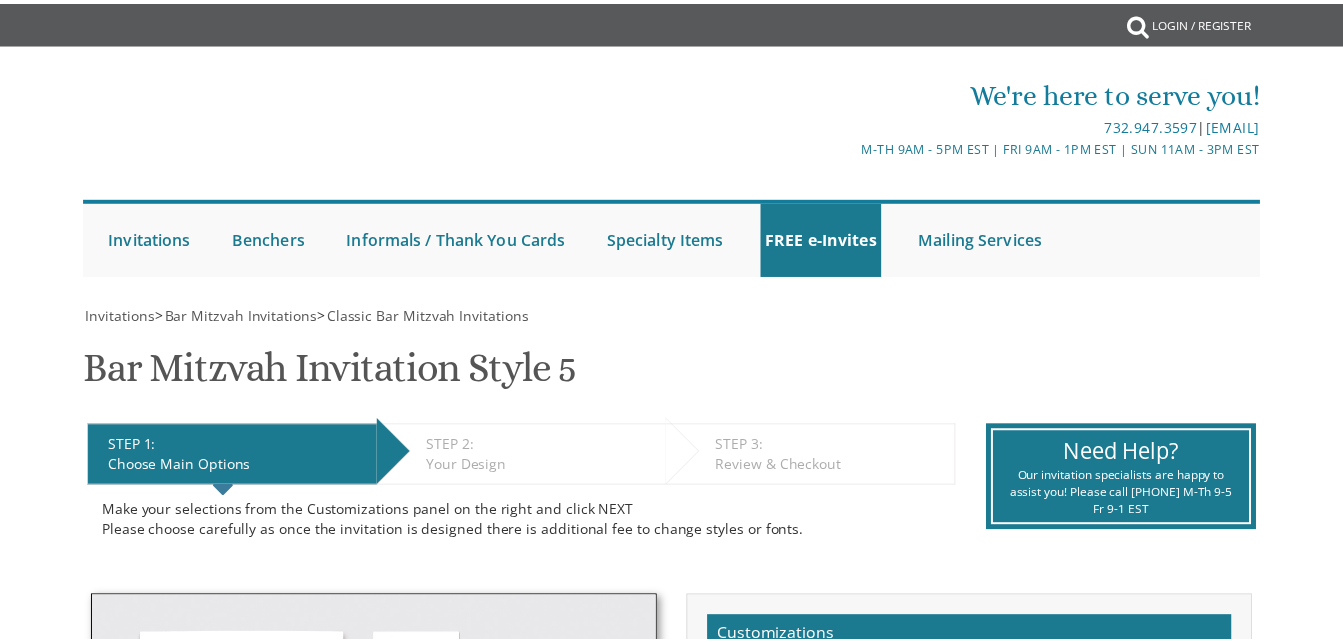 scroll, scrollTop: 0, scrollLeft: 0, axis: both 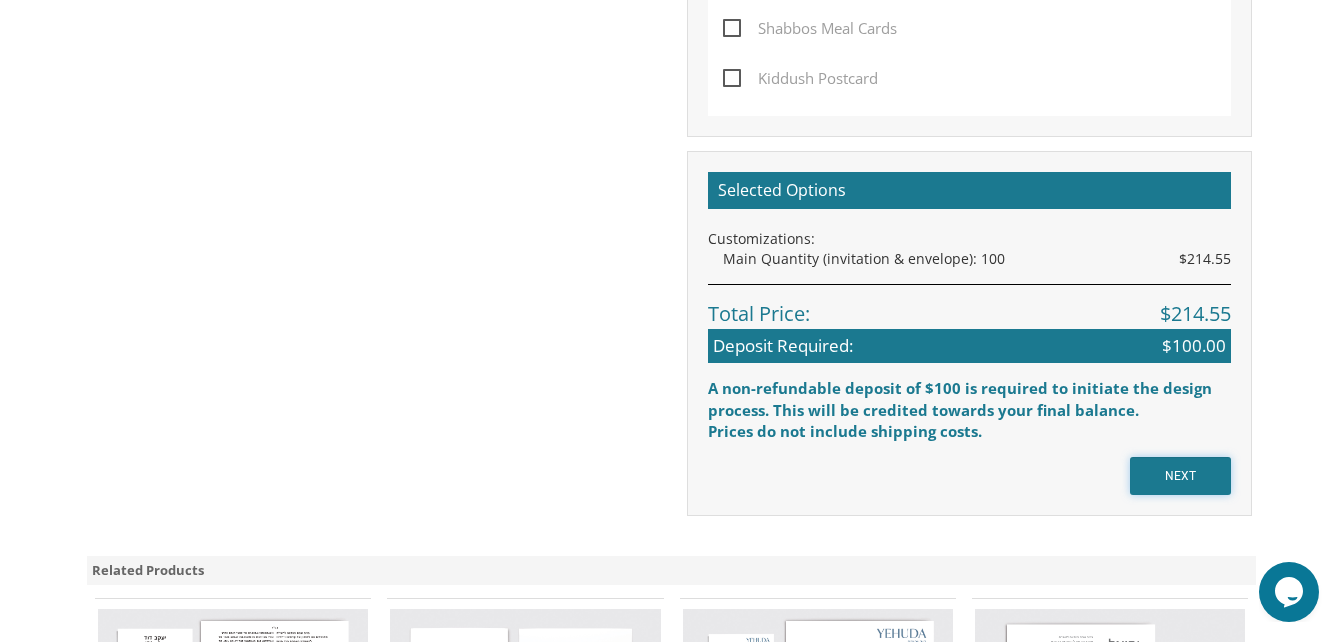 click on "NEXT" at bounding box center (1180, 476) 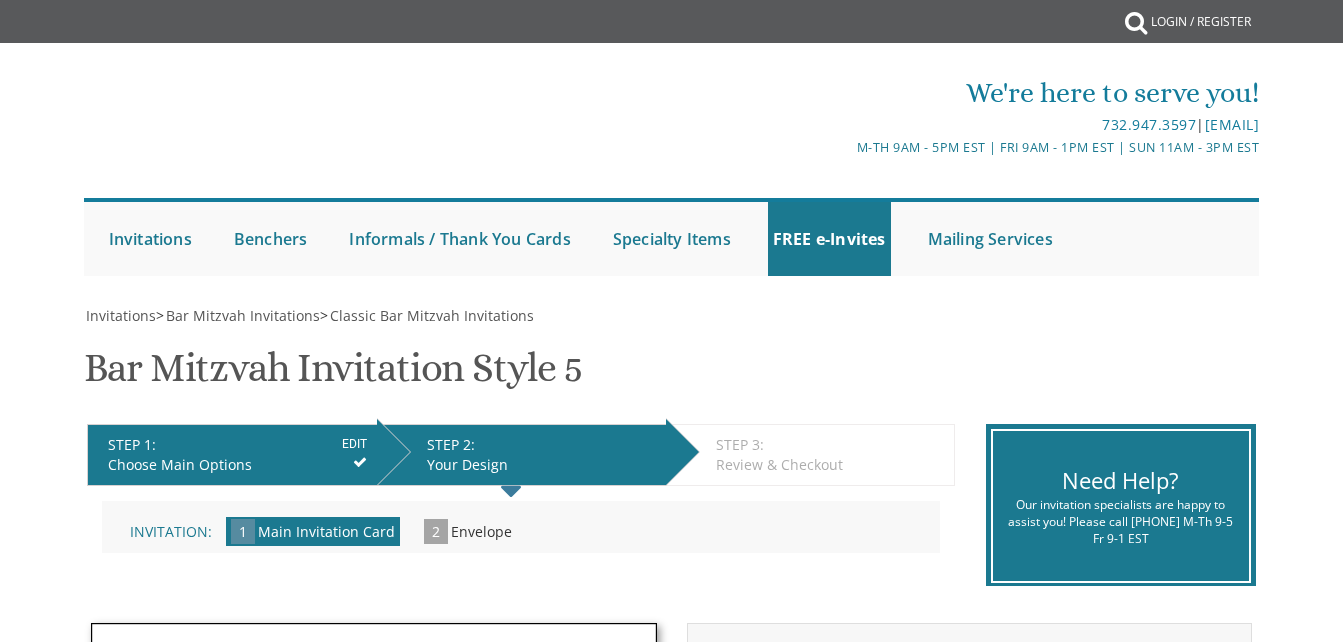 scroll, scrollTop: 0, scrollLeft: 0, axis: both 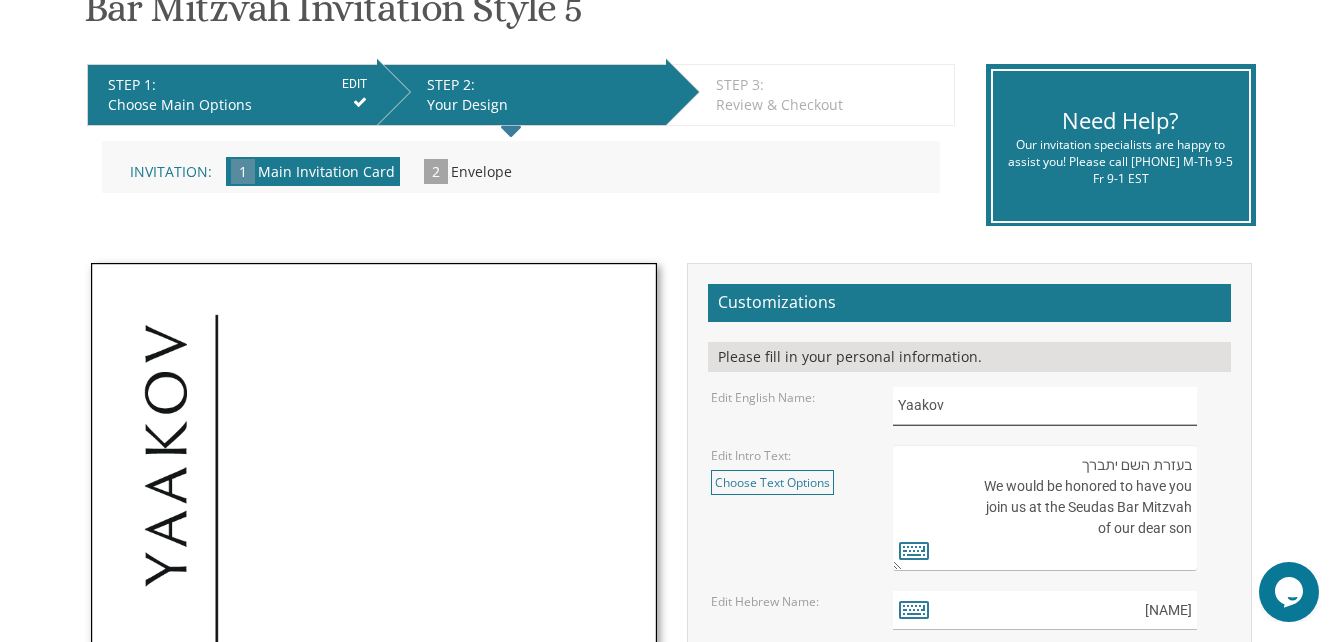 click on "Yaakov" at bounding box center [1045, 406] 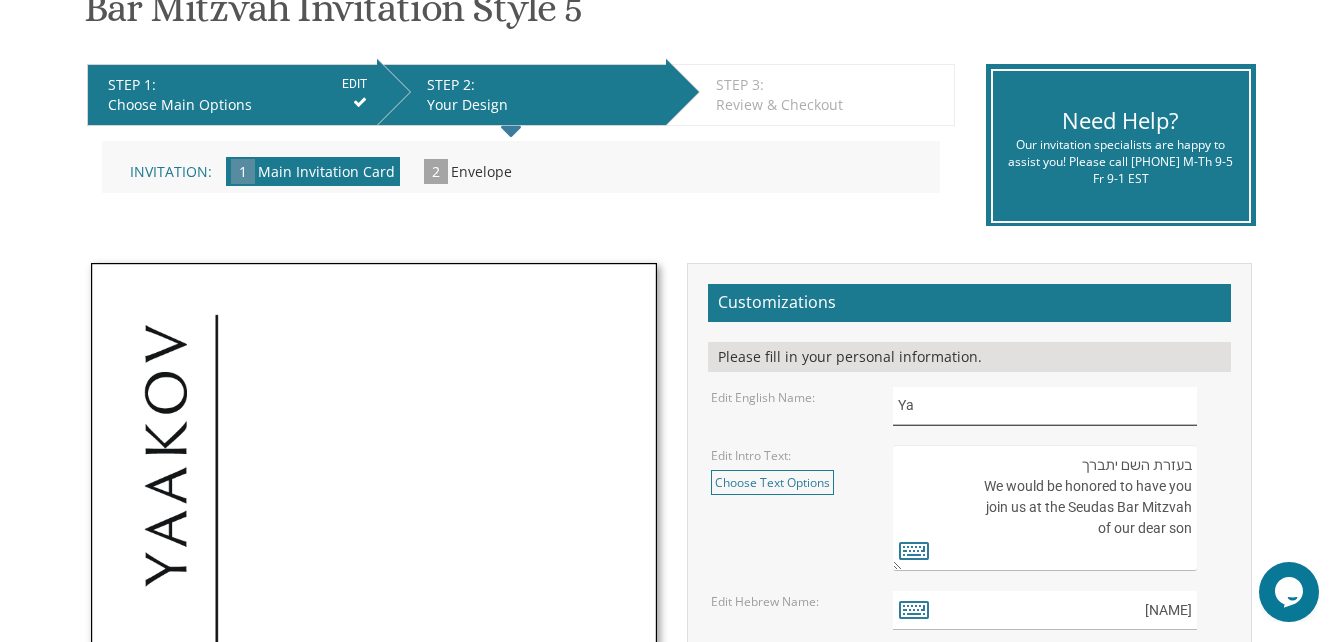 type on "Y" 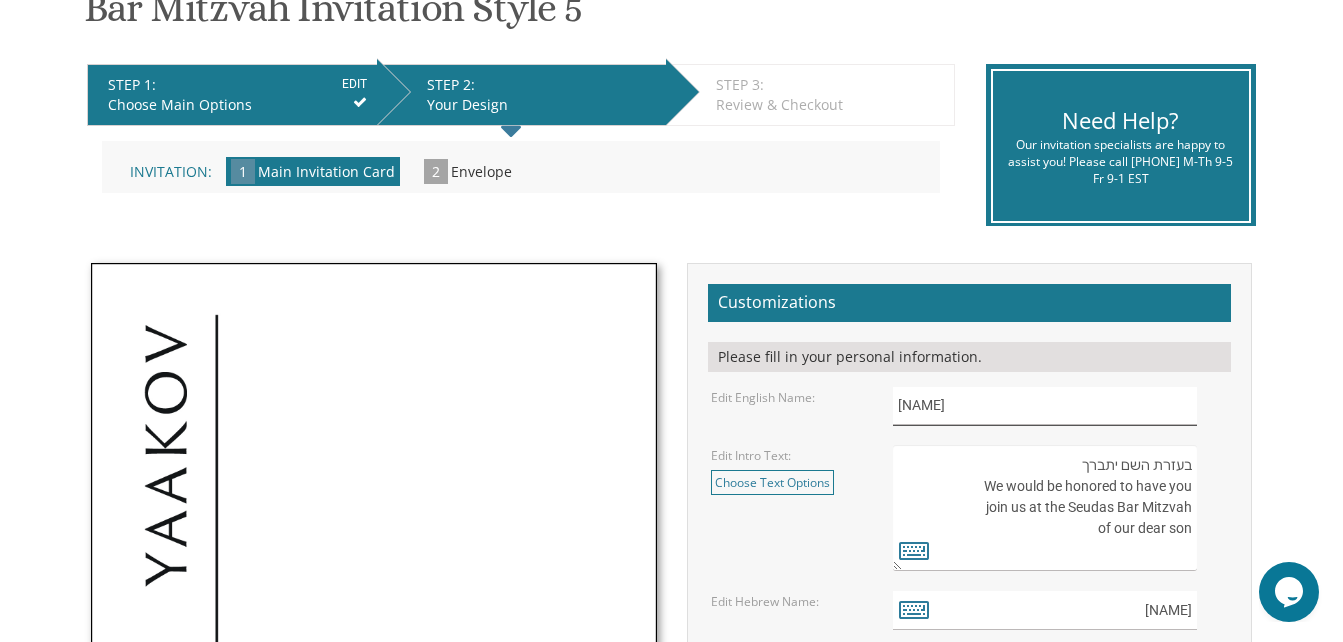 type on "Mier" 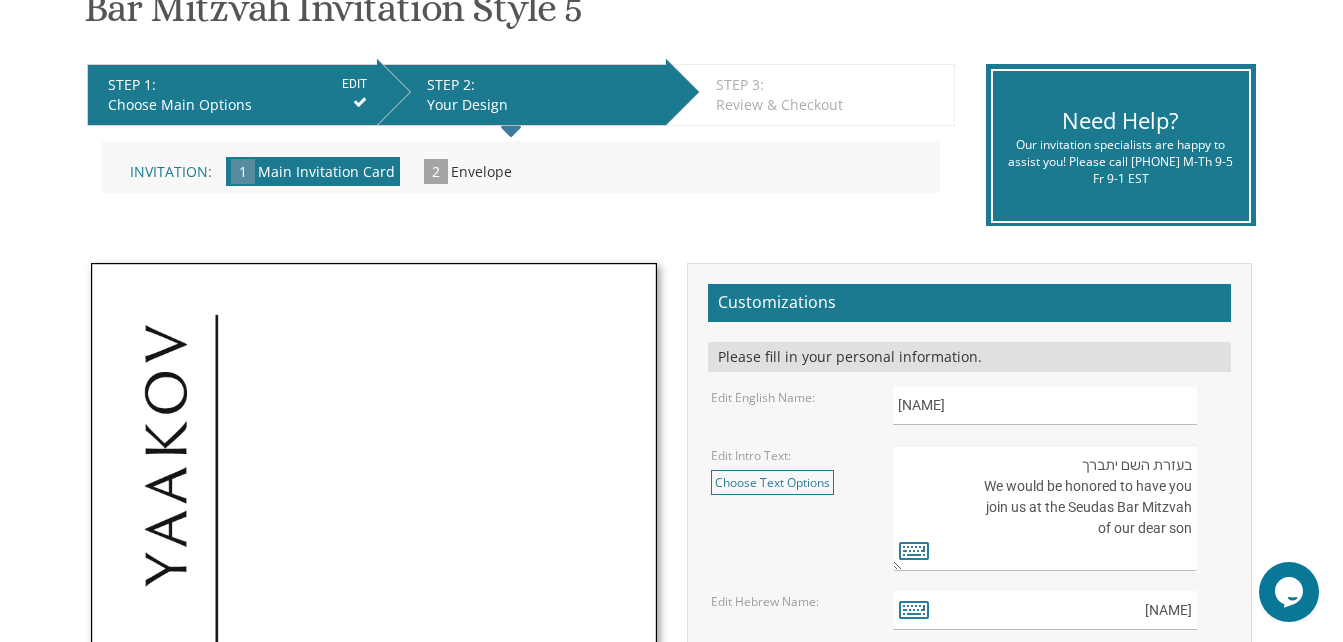 click on "בעזרת השם יתברך
We would be honored to have you
join us at the Seudas Bar Mitzvah
of our dear son" at bounding box center [1045, 508] 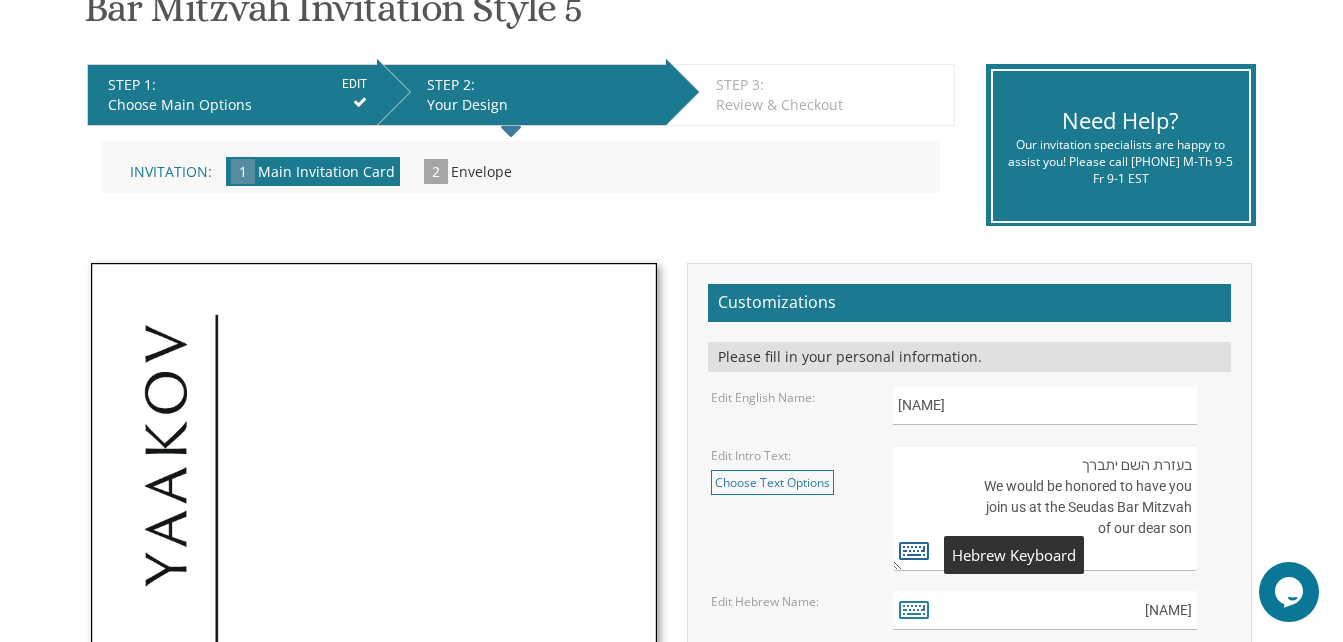 click at bounding box center [914, 550] 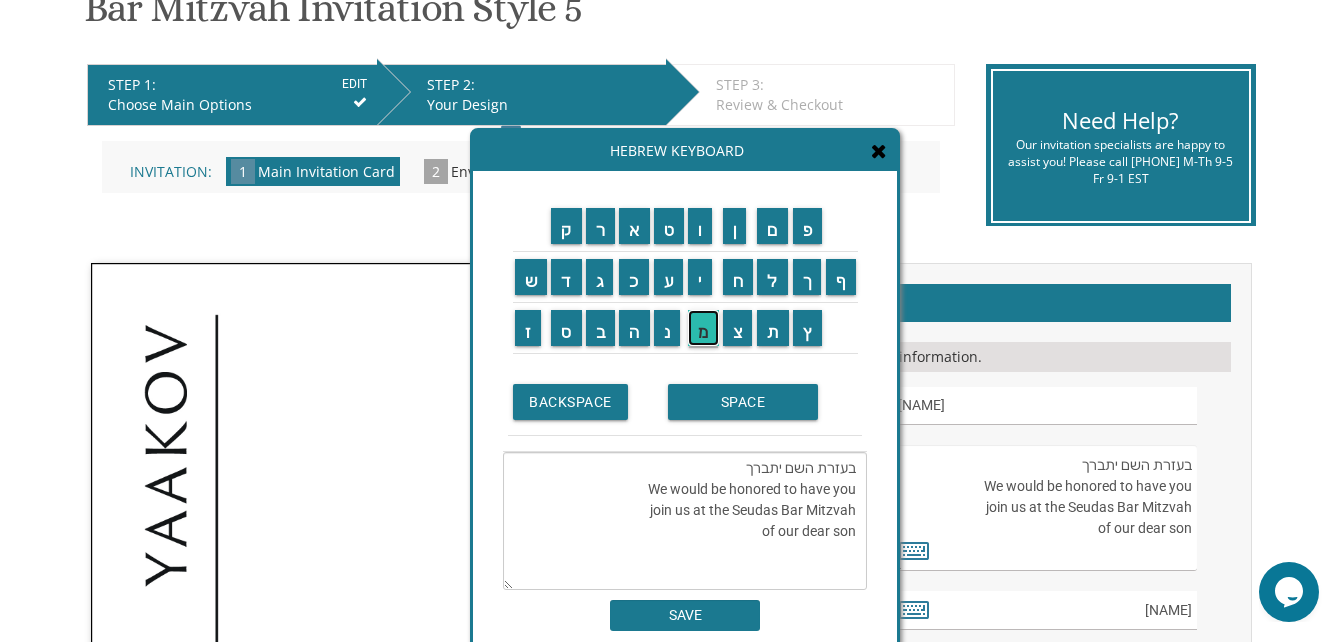 click on "מ" at bounding box center [703, 328] 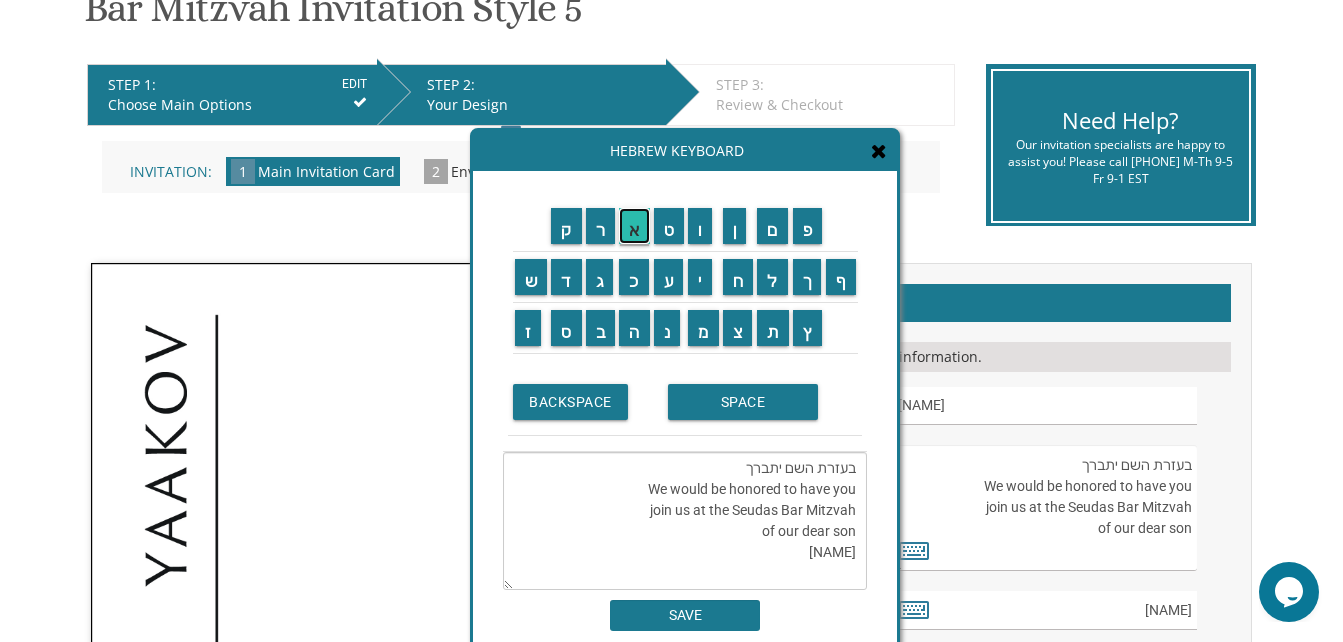 click on "א" at bounding box center (634, 226) 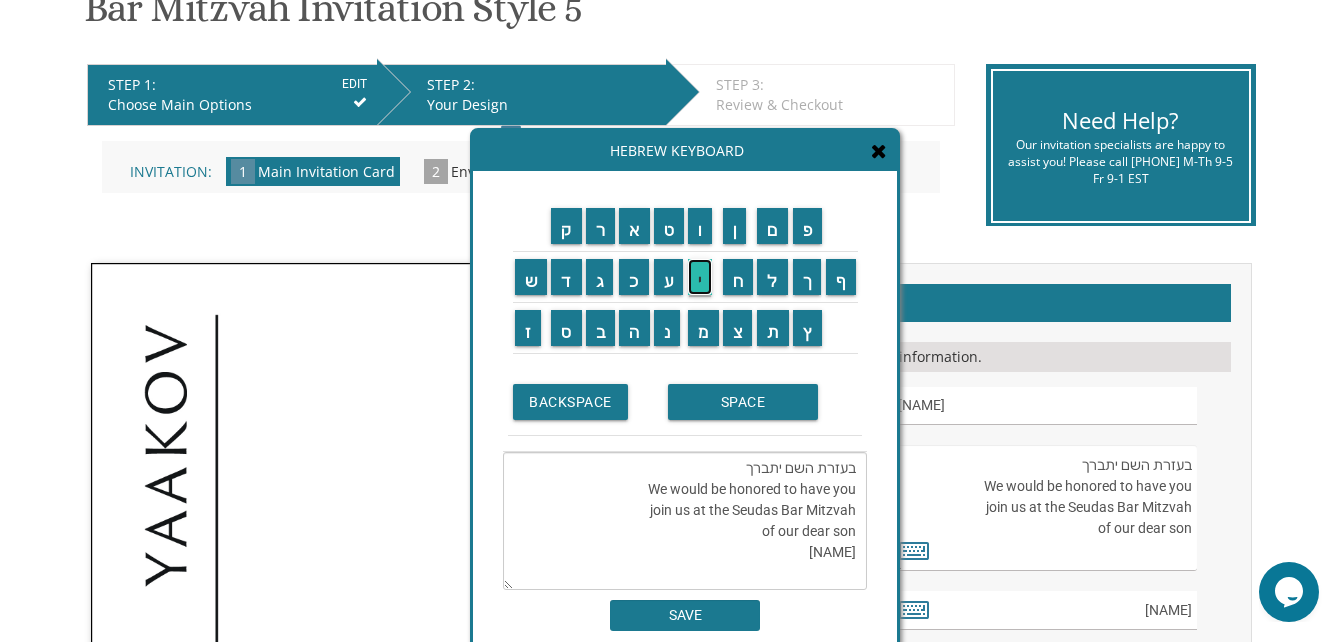 click on "י" at bounding box center [700, 277] 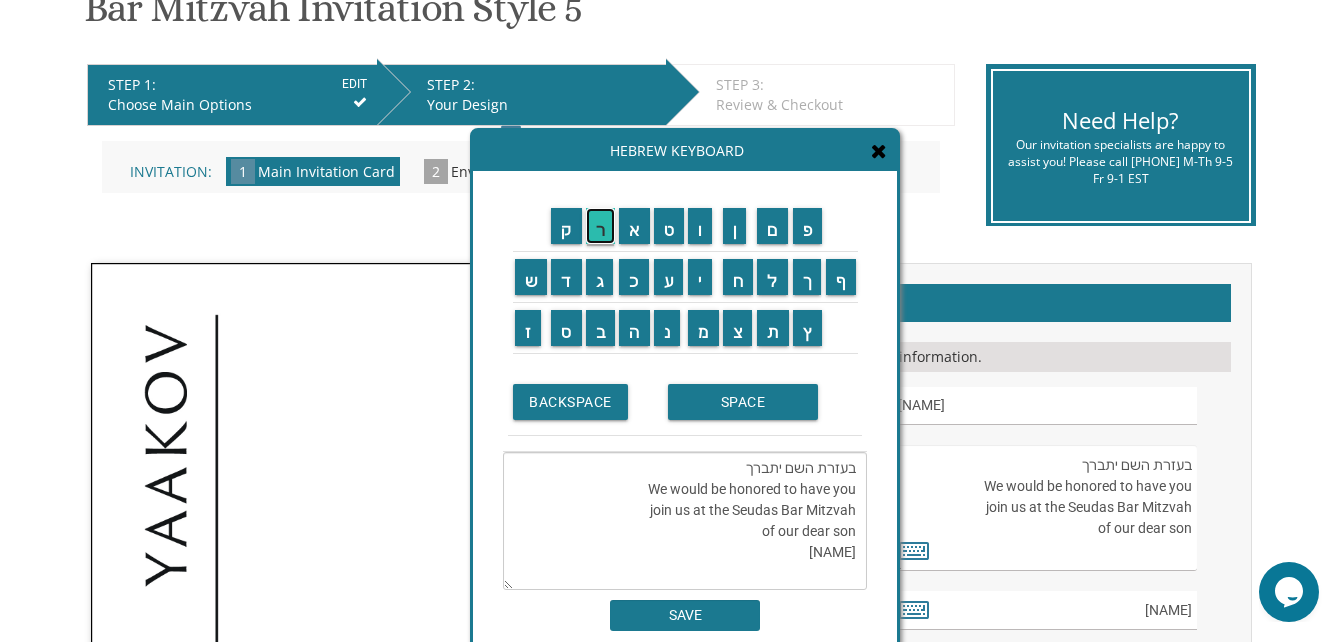 click on "ר" at bounding box center [601, 226] 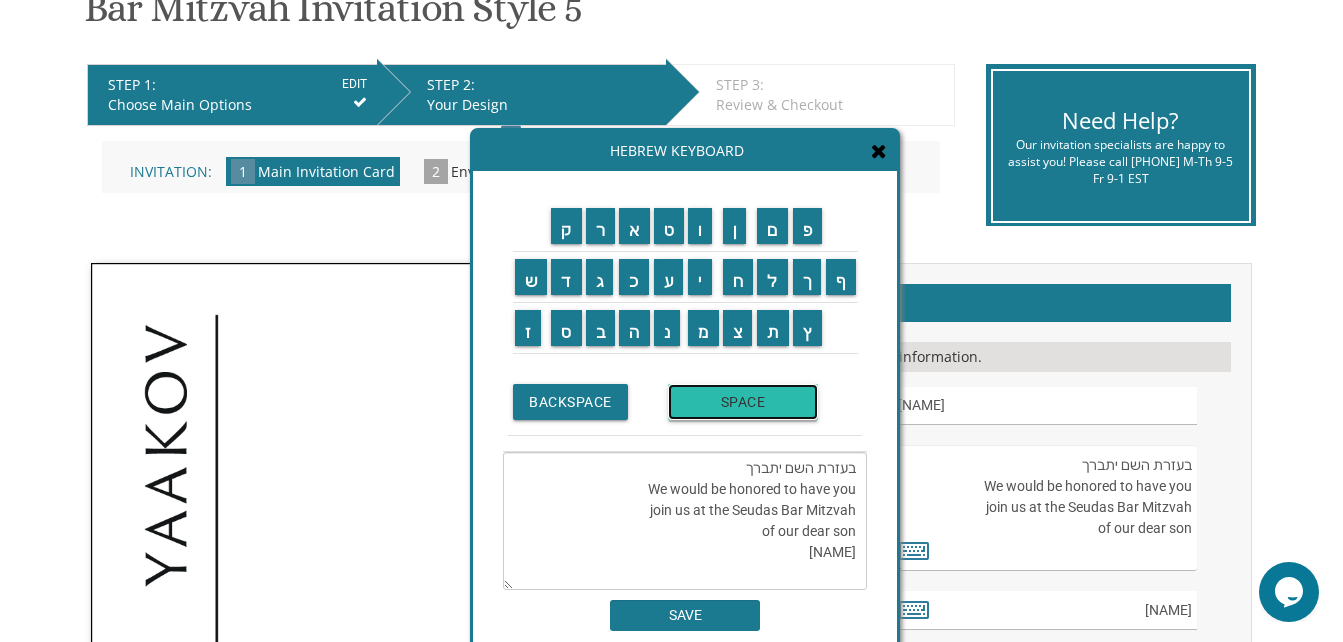 click on "SPACE" at bounding box center (743, 402) 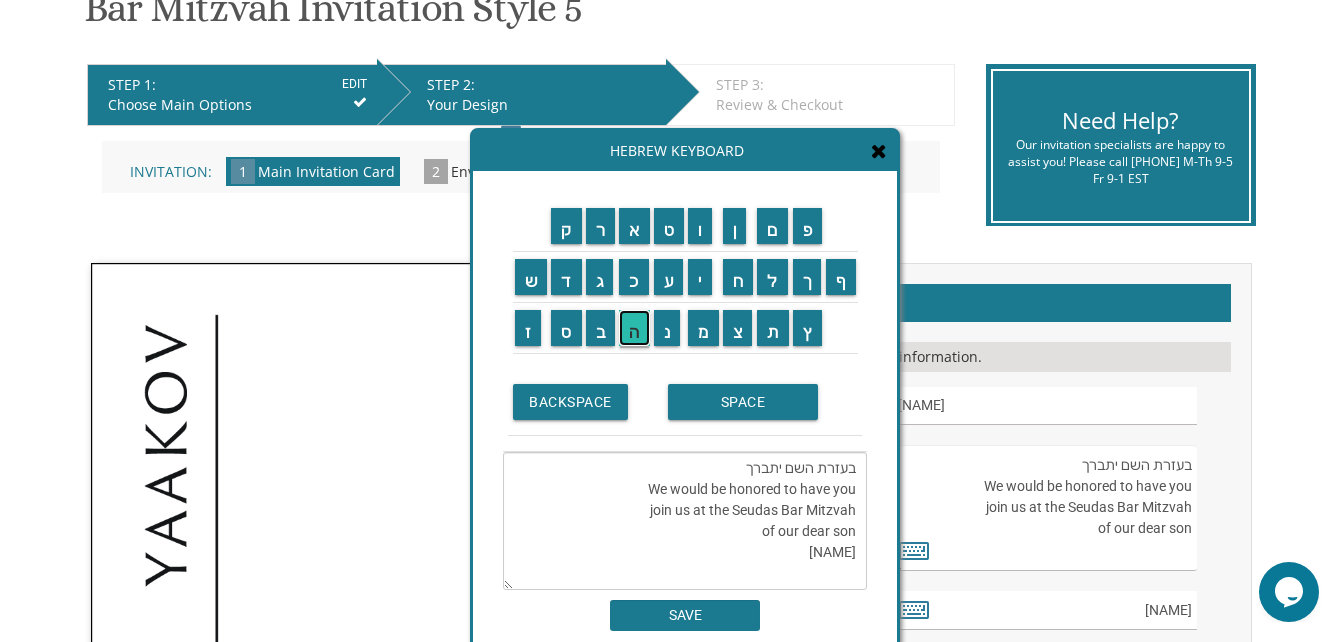 click on "ה" at bounding box center (634, 328) 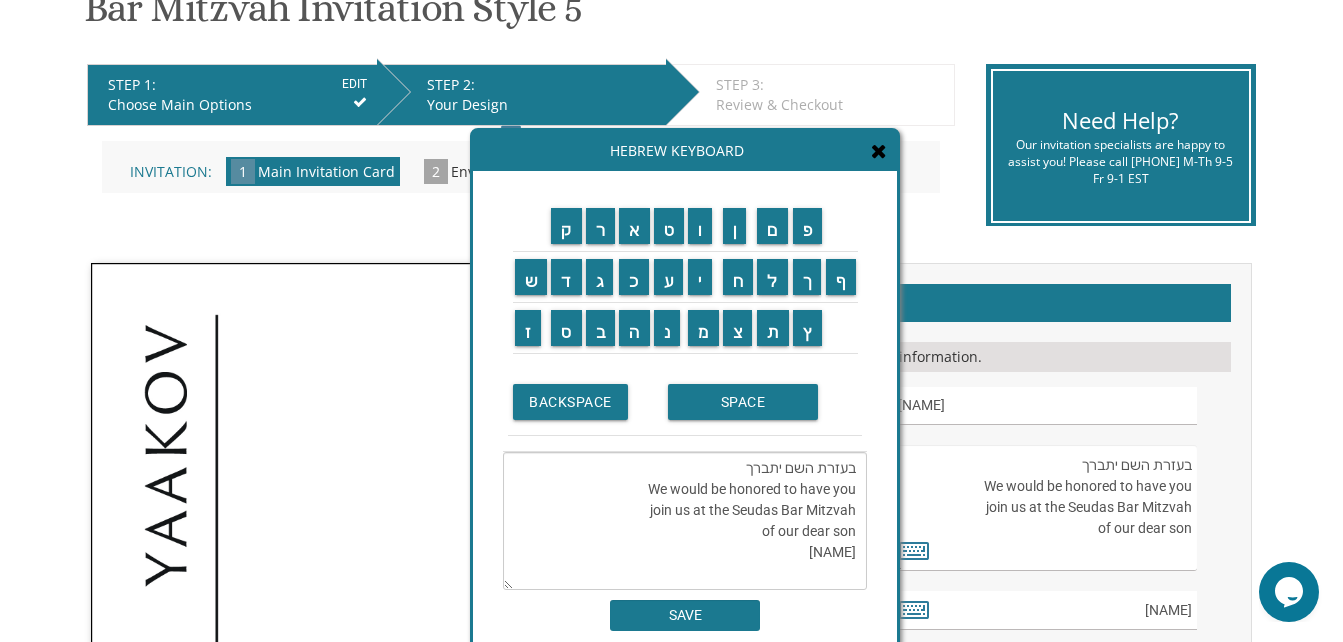 click on "כ" at bounding box center [634, 277] 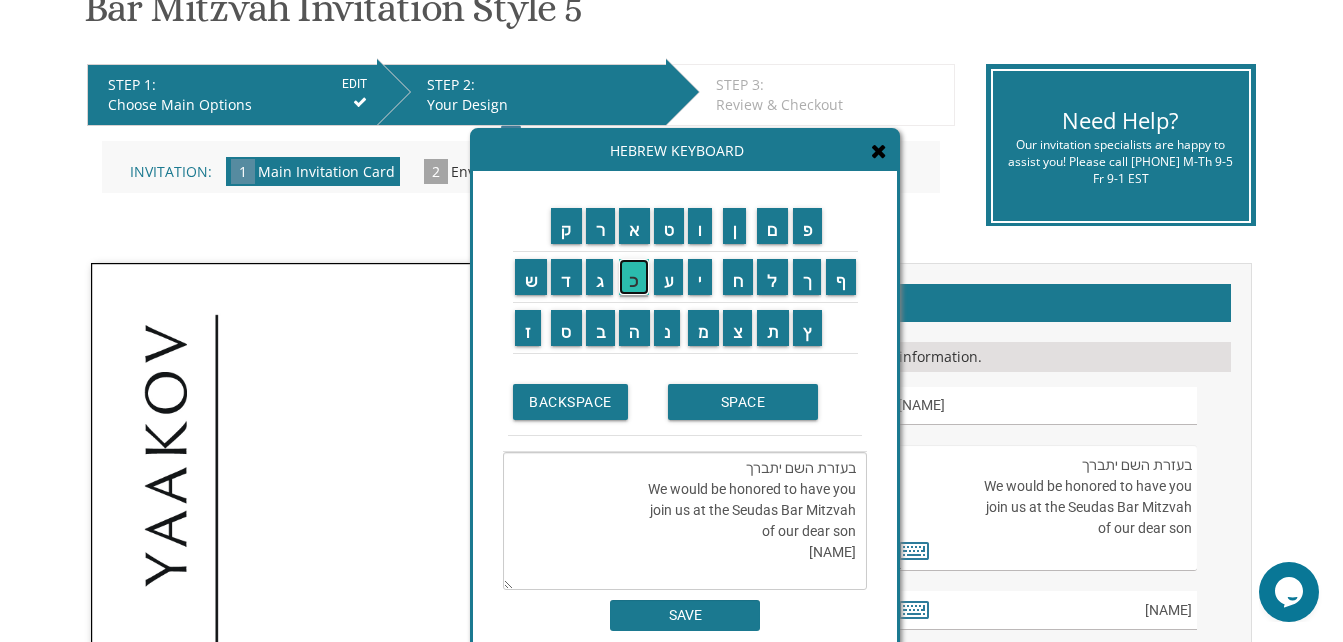 click on "כ" at bounding box center [634, 277] 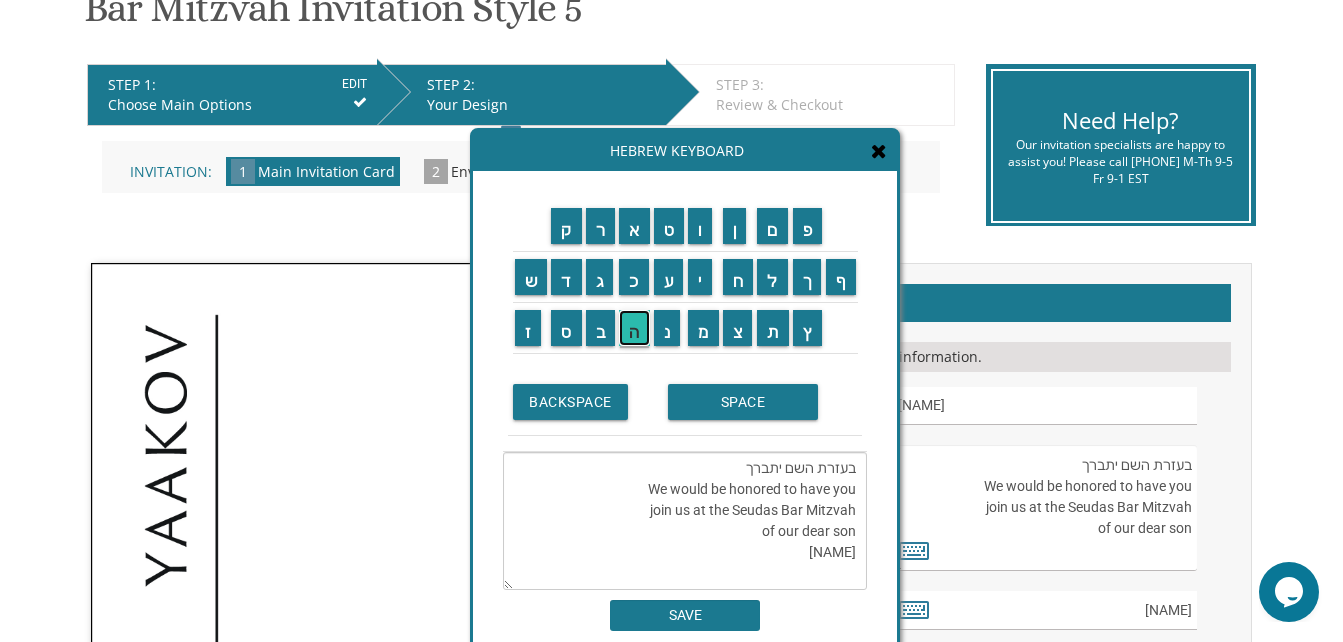 click on "ה" at bounding box center [634, 328] 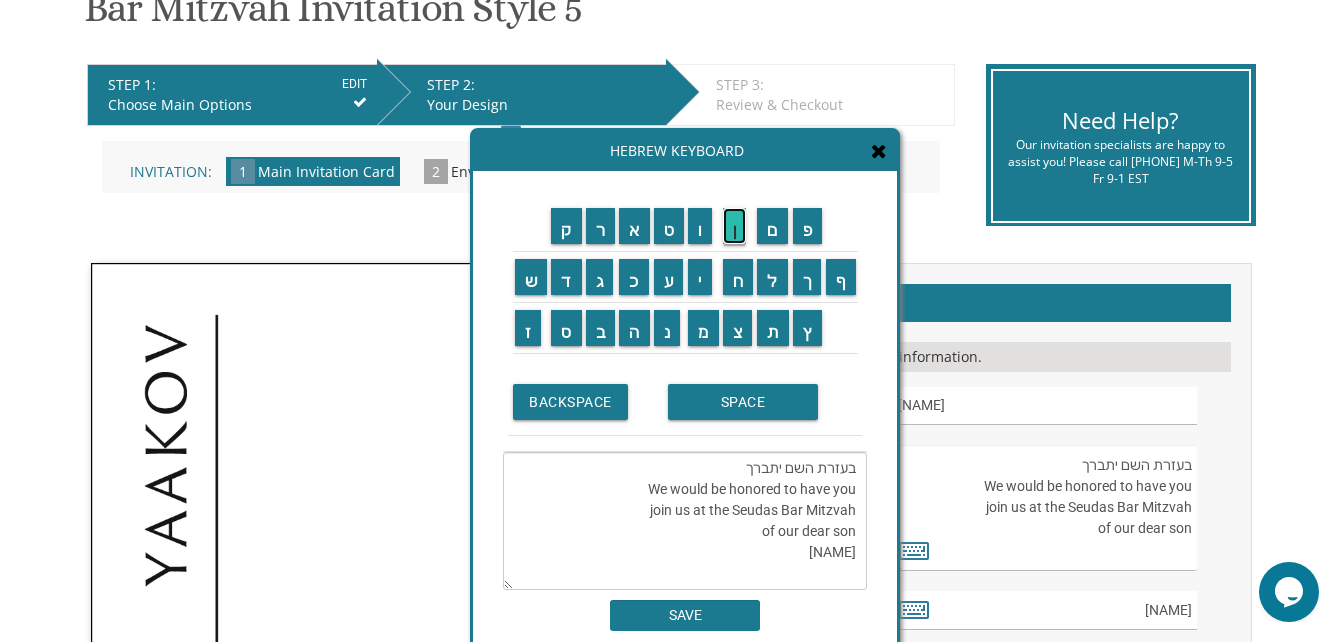 click on "ן" at bounding box center [735, 226] 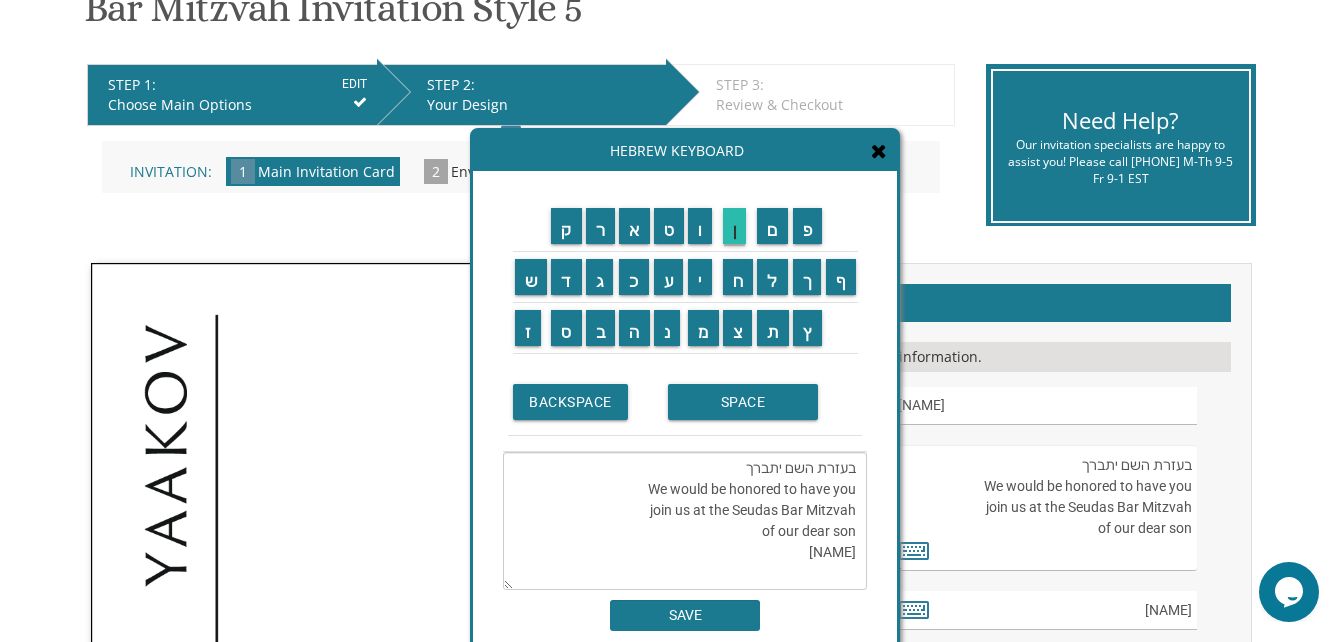 type on "בעזרת השם יתברך
We would be honored to have you
join us at the Seudas Bar Mitzvah
of our dear son
מאיר הכהן" 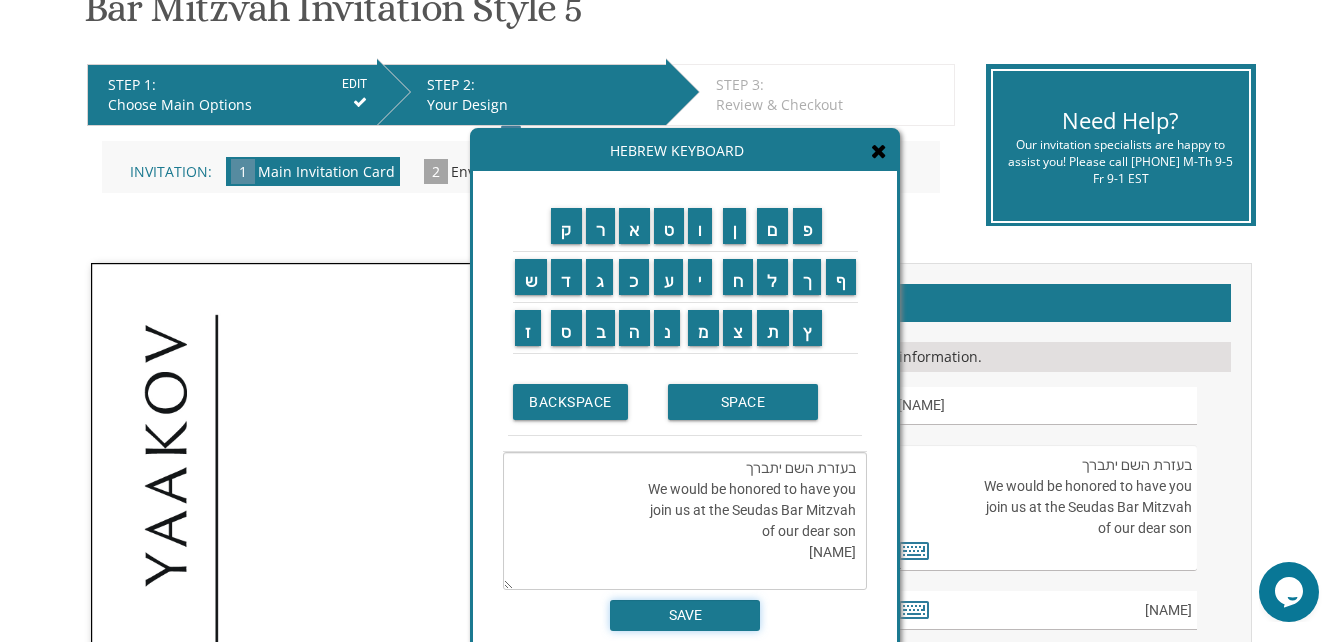 click on "SAVE" at bounding box center (685, 615) 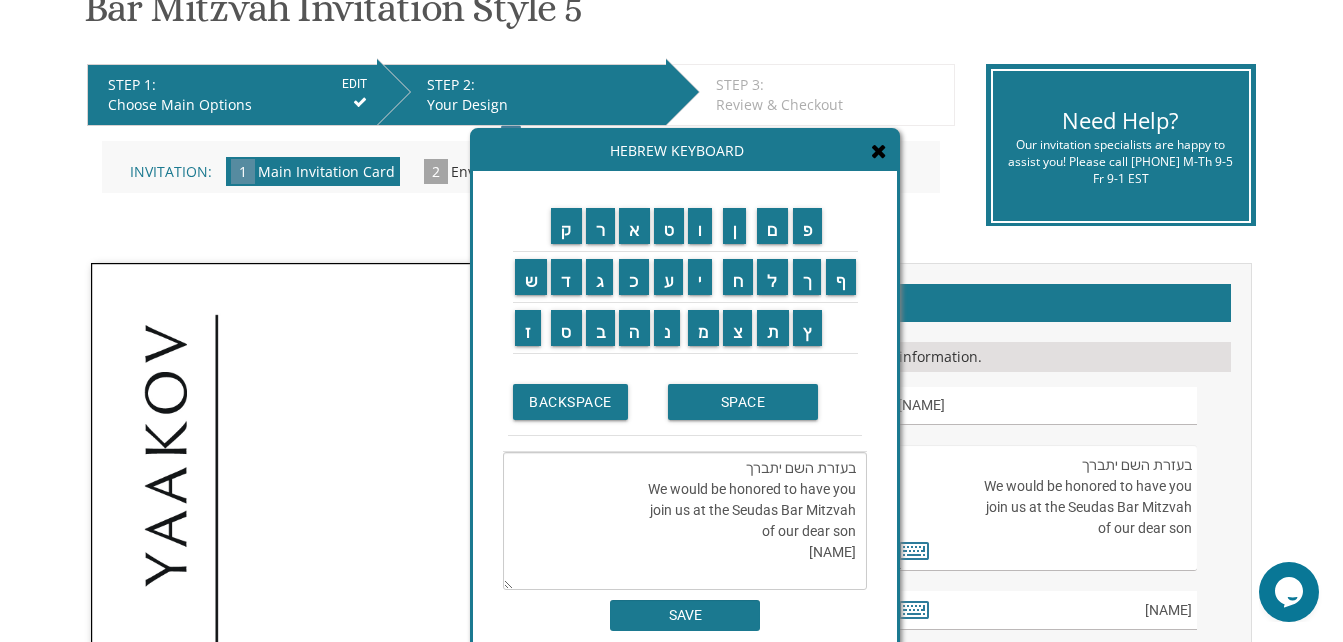 type on "בעזרת השם יתברך
We would be honored to have you
join us at the Seudas Bar Mitzvah
of our dear son
מאיר הכהן" 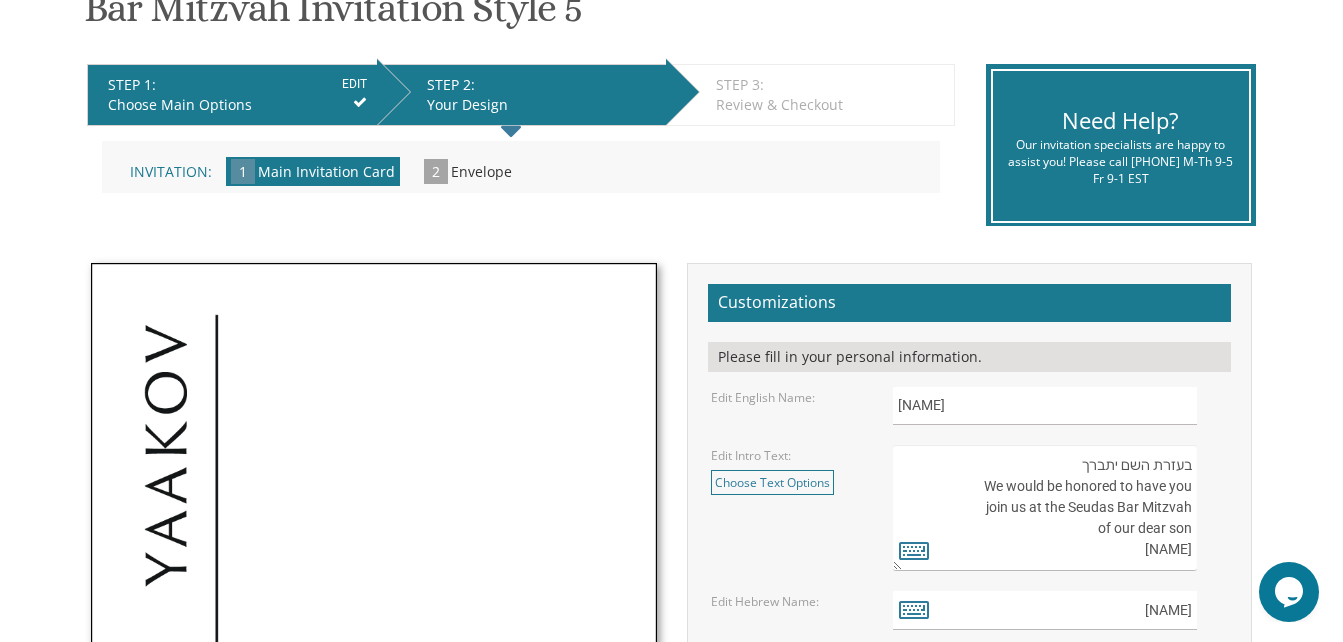 click on "Edit Intro Text:
Choose Text Options בעזרת השם יתברך
ברוב שבח והודאה להשי”ת
מתכבדים אנו להזמין את כבודכם להשתתף בשמחת הבר מצוה
של בננו היקר
select בעזרת השם יתברך
We would be honored to have you
join us at the Seudas Bar Mitzvah
of our dear son
select With great joy and gratitude to Hashem
We invite you to join our family
As we celebrate the bar mitzvah
of our dear son
select
בעזרת השם יתברך
We would be honored to have you
join us at the Seudas Bar Mitzvah
of our dear son" at bounding box center [969, 508] 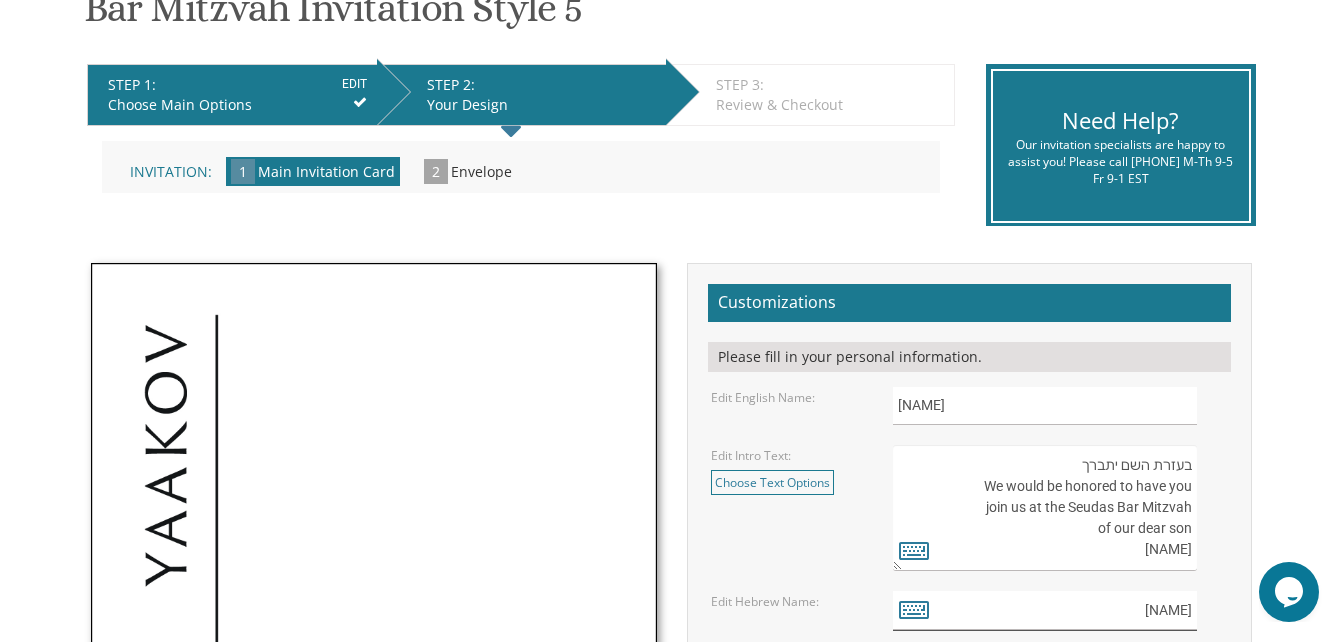click on "שמואל יעקב נ"י" at bounding box center (1045, 610) 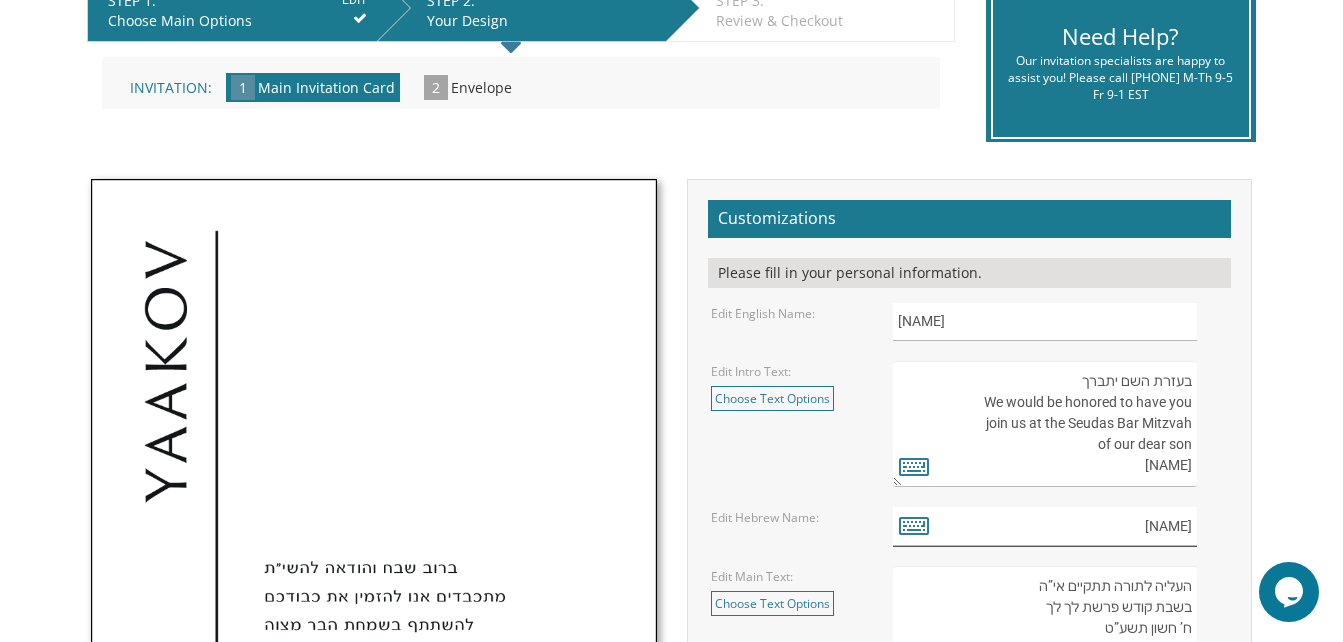 scroll, scrollTop: 576, scrollLeft: 0, axis: vertical 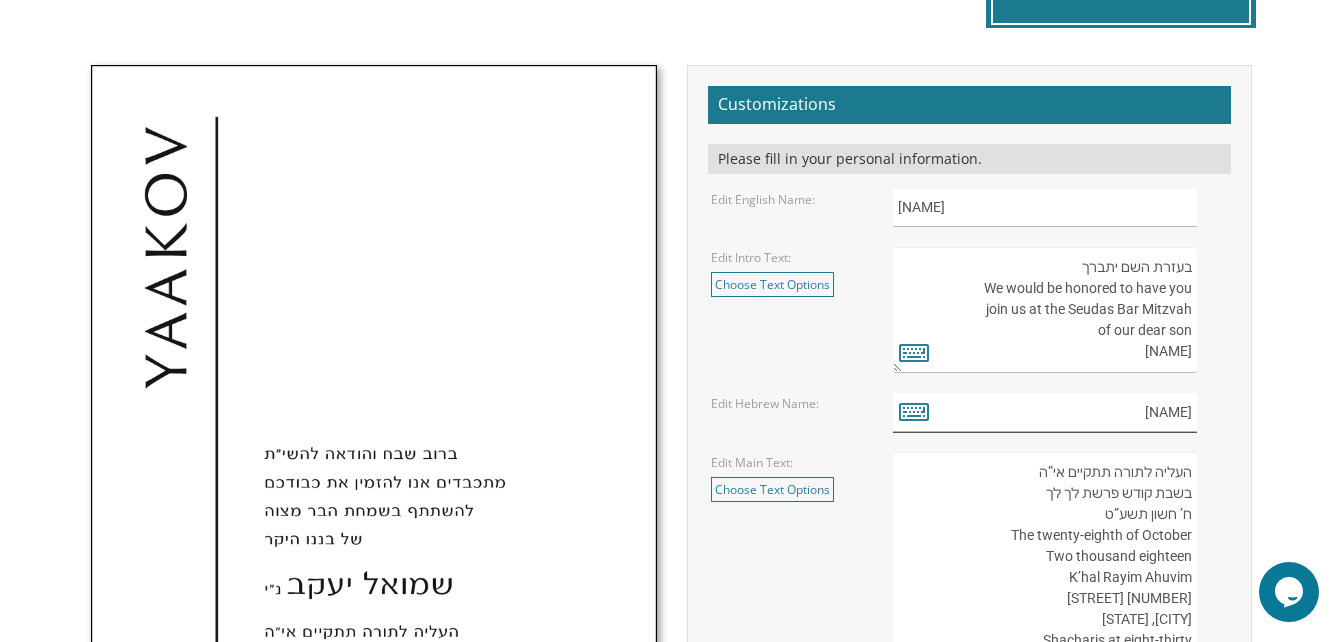 drag, startPoint x: 1196, startPoint y: 624, endPoint x: 1041, endPoint y: 641, distance: 155.92947 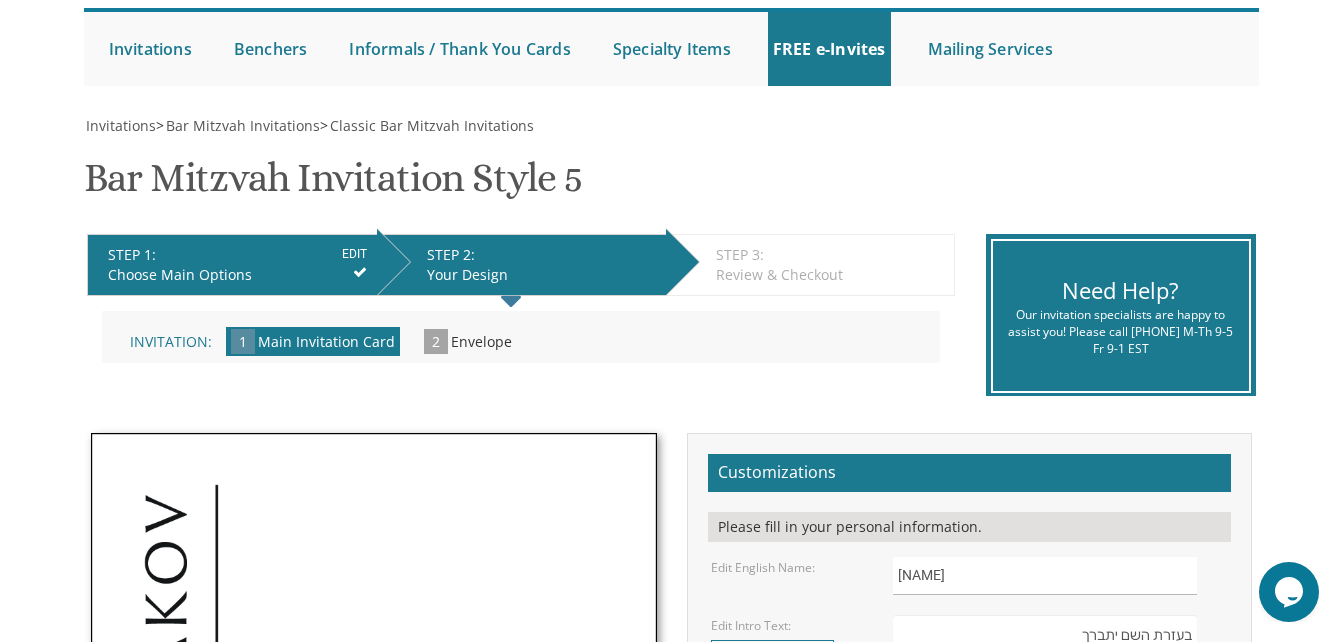 scroll, scrollTop: 0, scrollLeft: 0, axis: both 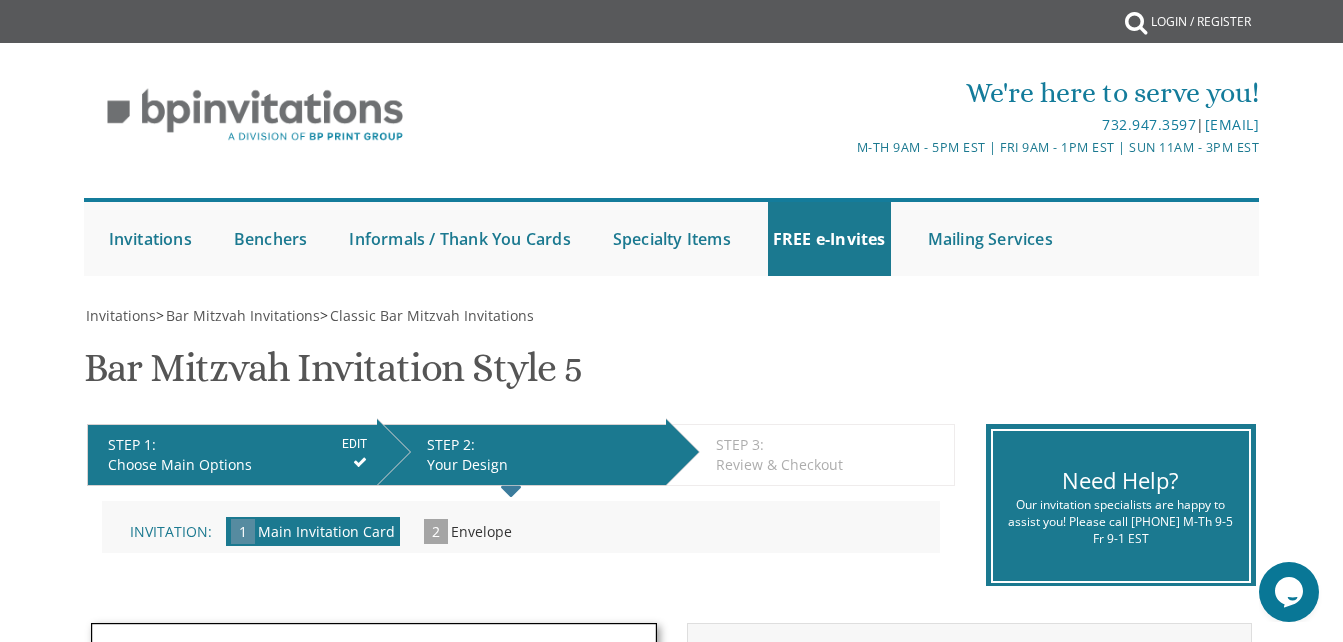 type on "Meir" 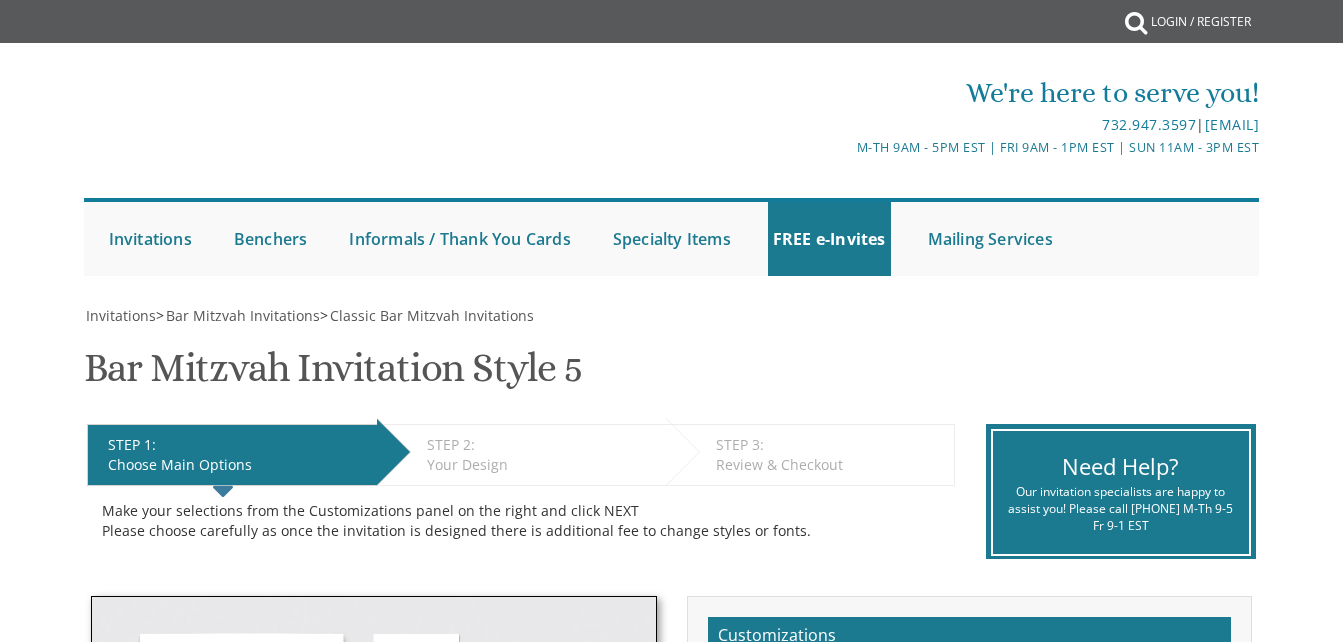 scroll, scrollTop: 1320, scrollLeft: 0, axis: vertical 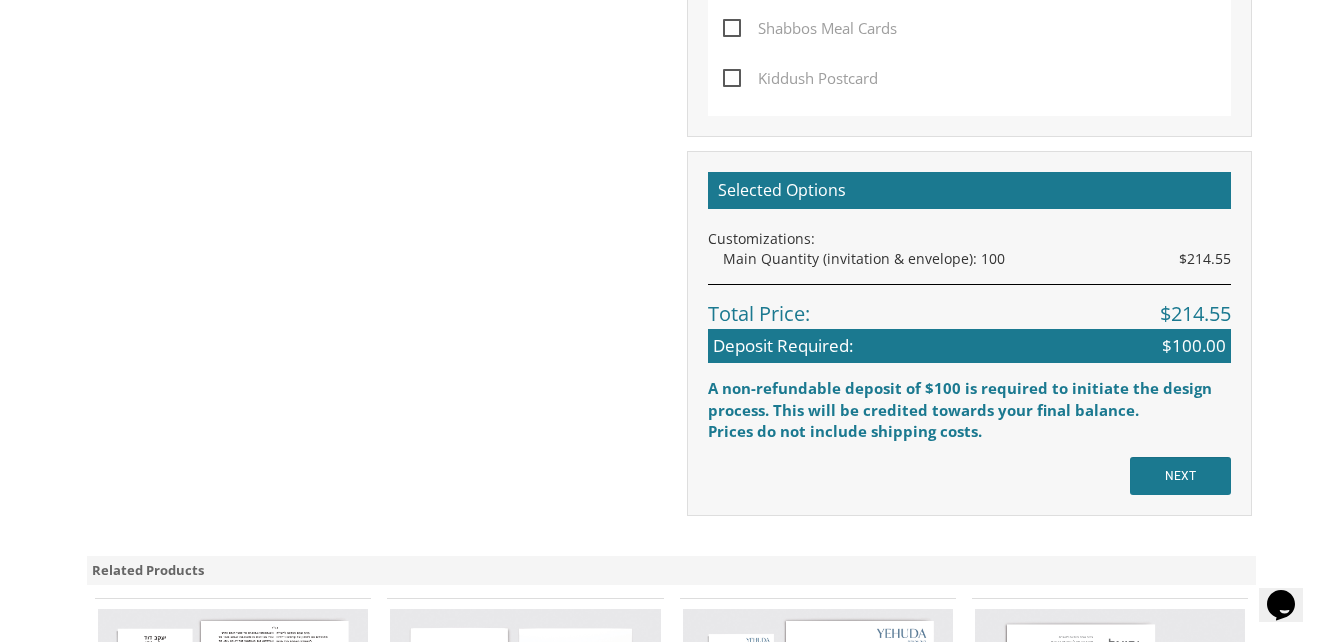 drag, startPoint x: 579, startPoint y: 214, endPoint x: 1355, endPoint y: 301, distance: 780.8617 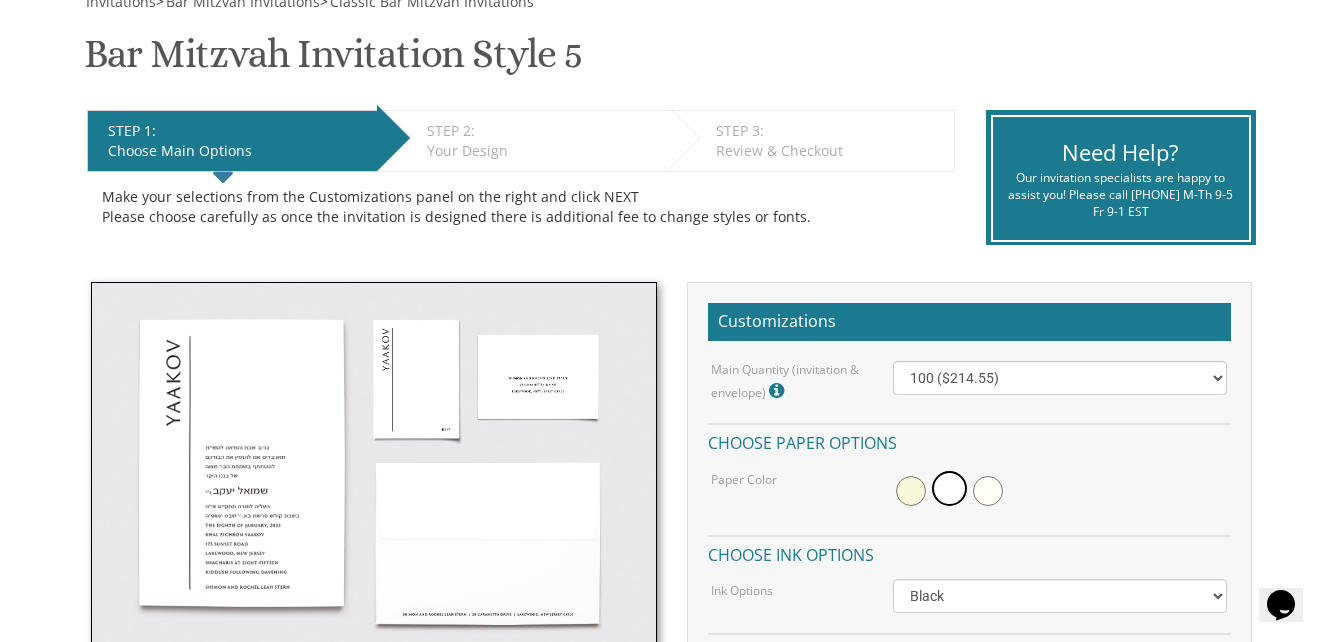 scroll, scrollTop: 354, scrollLeft: 0, axis: vertical 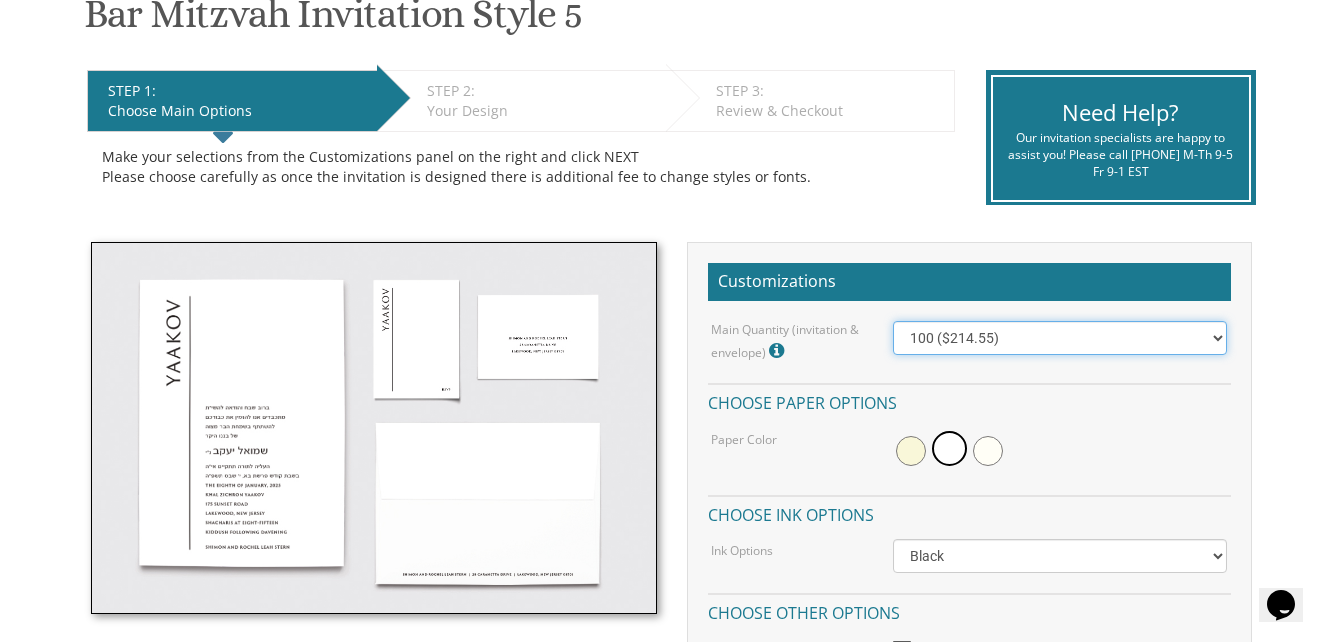 click on "100 ($214.55) 200 ($254.60) 300 ($294.25) 400 ($333.55) 500 ($373.90) 600 ($413.25) 700 ($452.35) 800 ($491.40) 900 ($528.00) 1000 ($568.05)" at bounding box center (1060, 338) 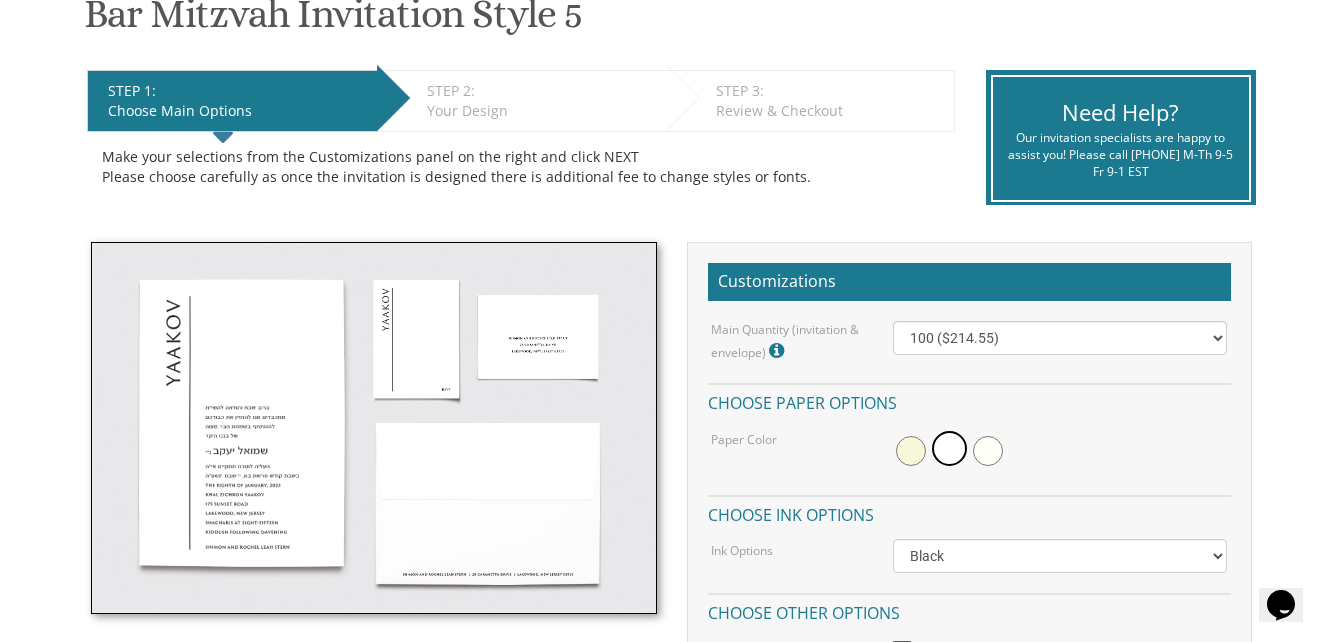 click on "My Cart
{{shoppingcart.totalQuantityDisplay}}
Total:
{{shoppingcart.subtotal}}
{{shoppingcart.total}}
{{shoppingcartitem.description}}
Qty. {{shoppingcartitem.quantity}}
{{productoption.name}}" at bounding box center (671, 929) 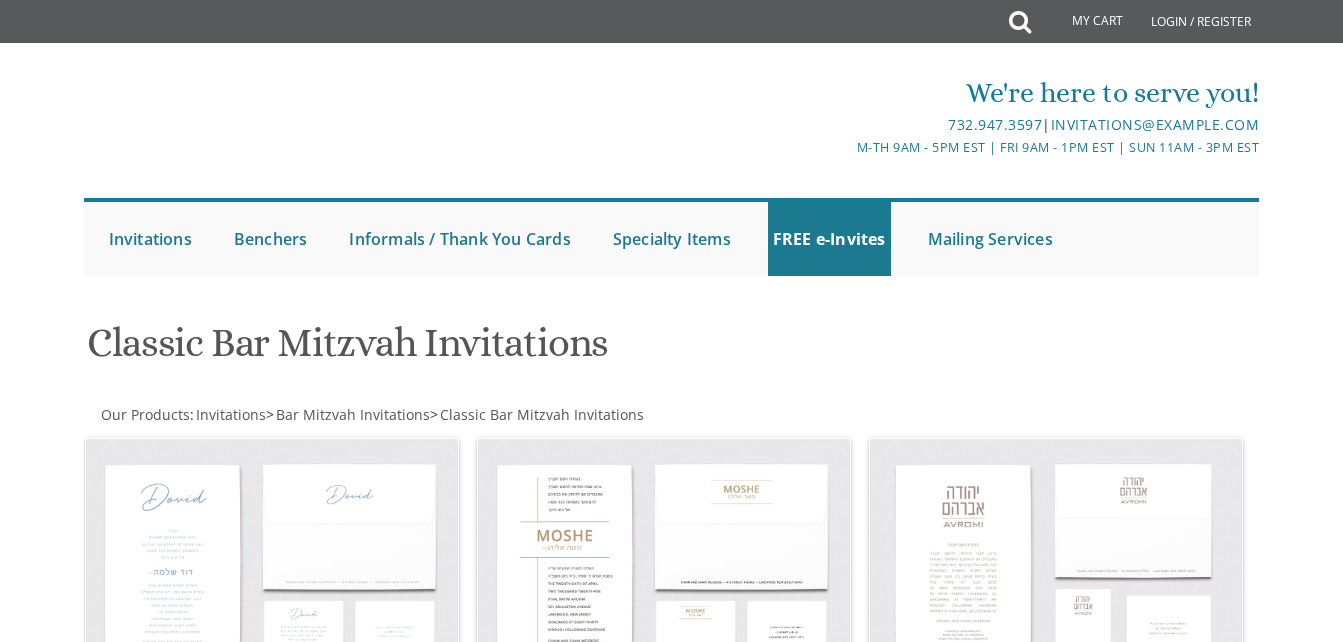scroll, scrollTop: 600, scrollLeft: 0, axis: vertical 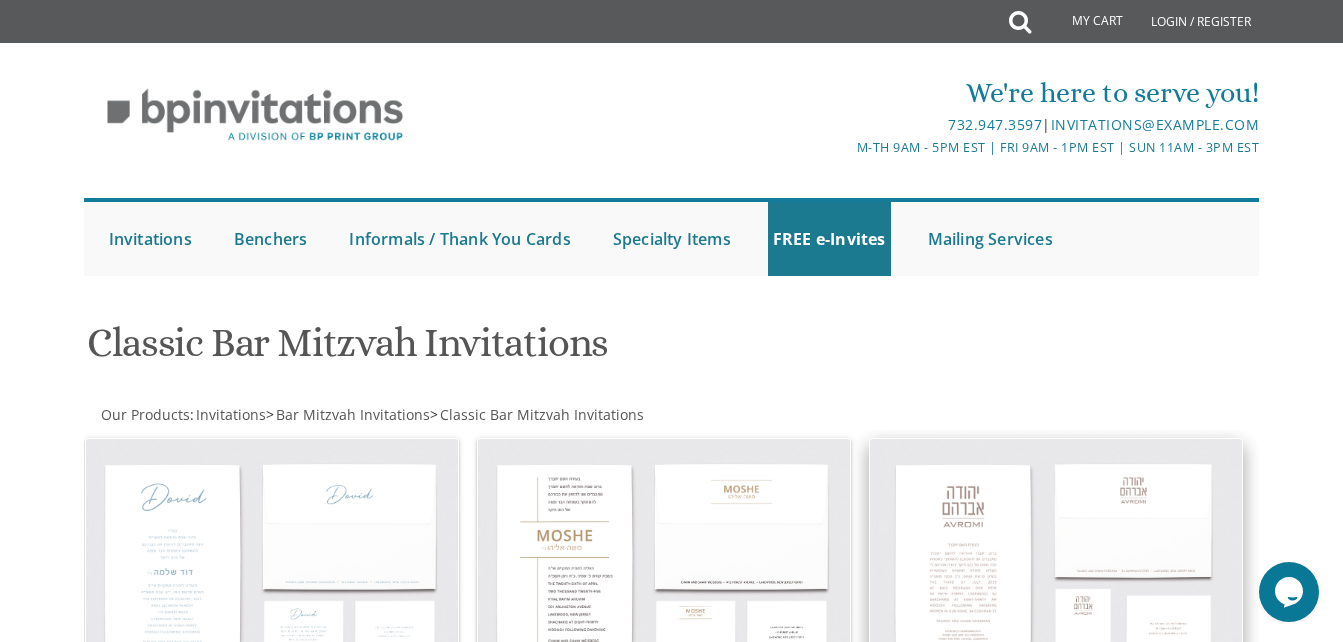 click at bounding box center (1056, 561) 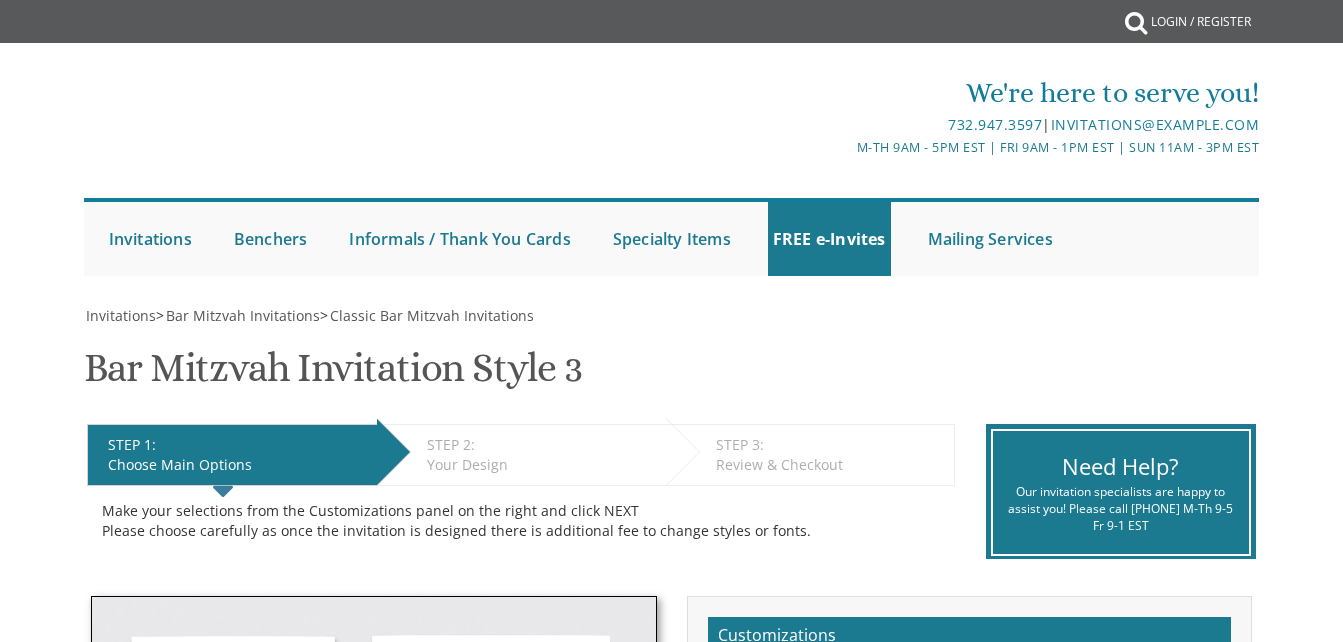 scroll, scrollTop: 0, scrollLeft: 0, axis: both 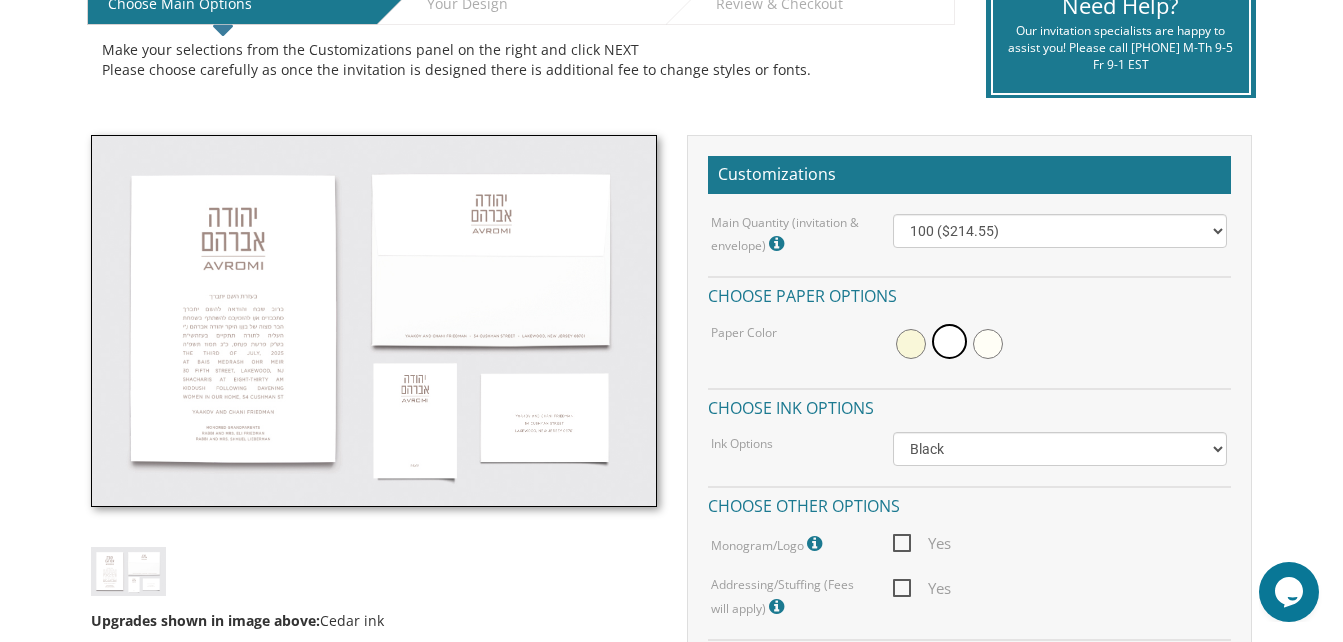 click at bounding box center [373, 321] 